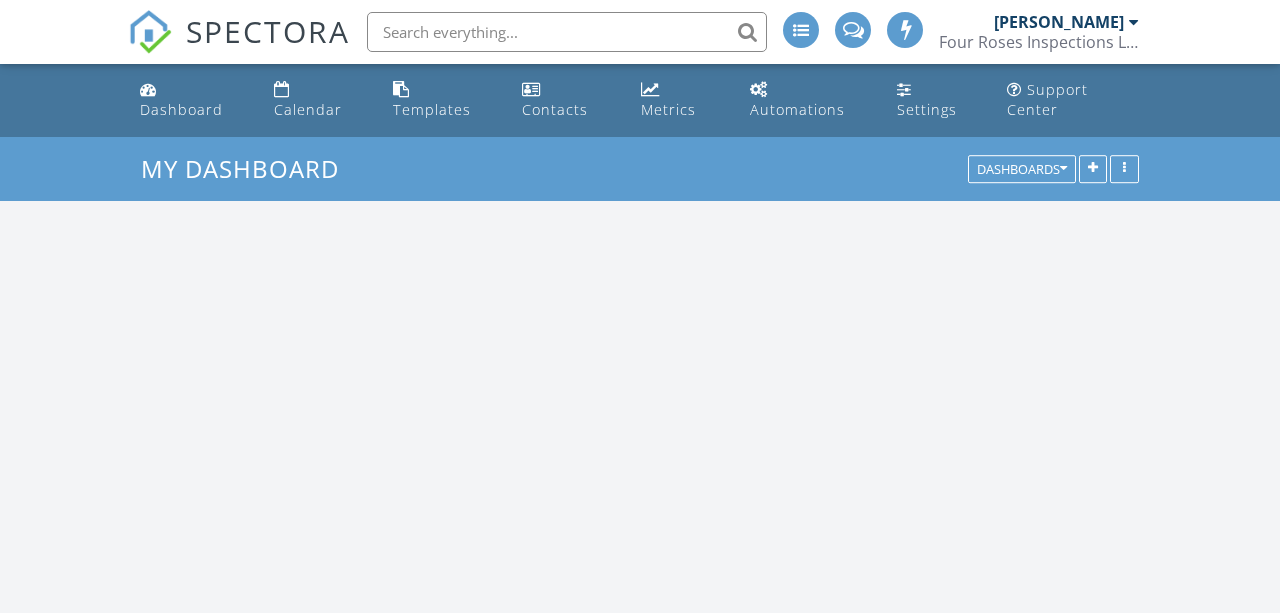 scroll, scrollTop: 0, scrollLeft: 0, axis: both 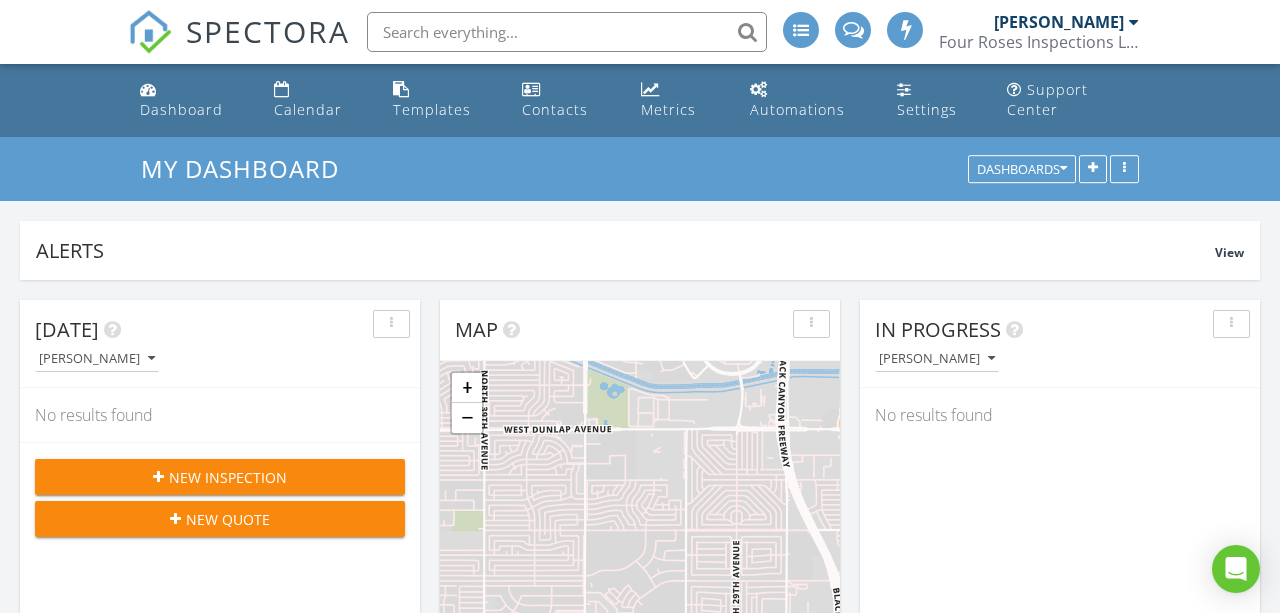 click on "New Inspection" at bounding box center [228, 477] 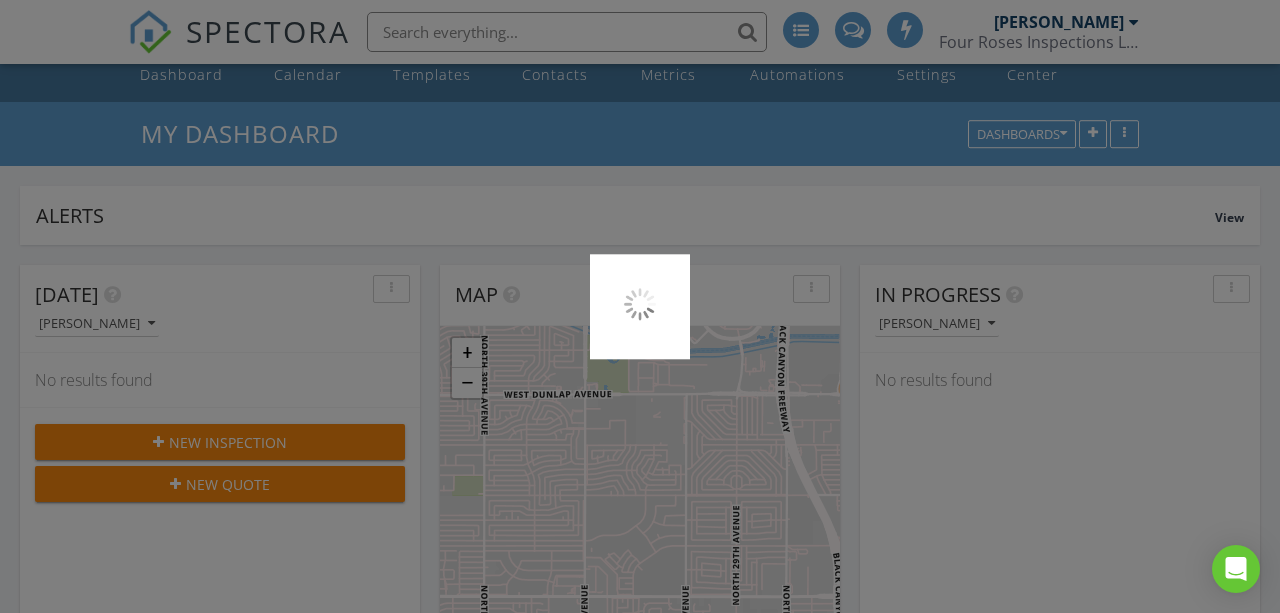 scroll, scrollTop: 52, scrollLeft: 0, axis: vertical 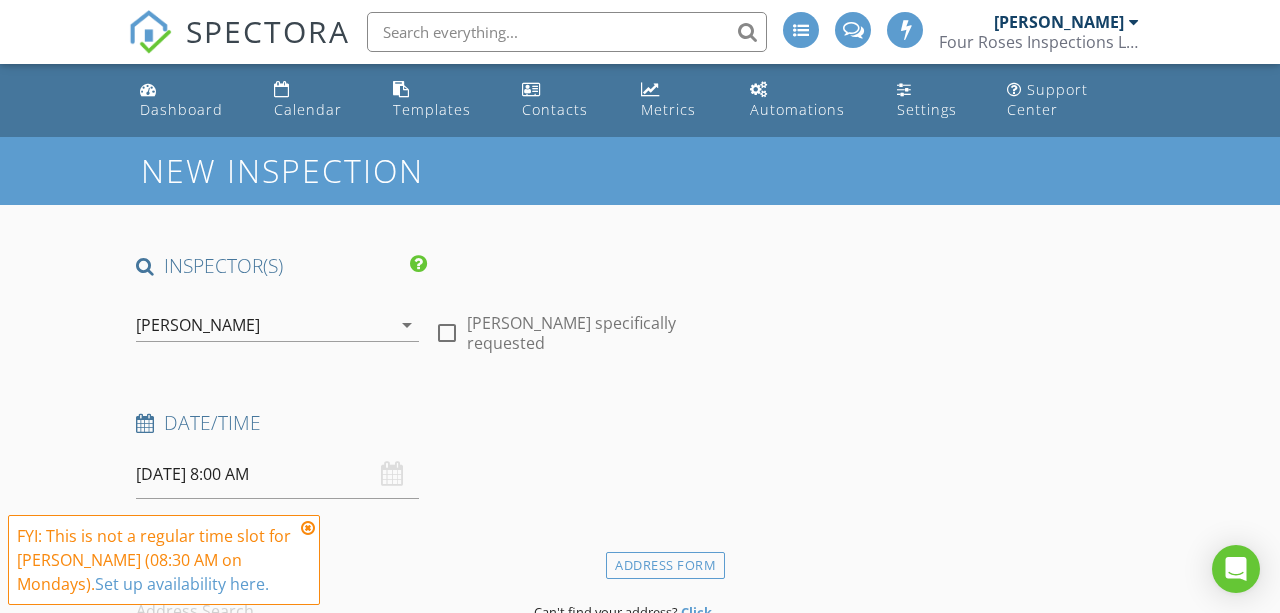 click at bounding box center [447, 333] 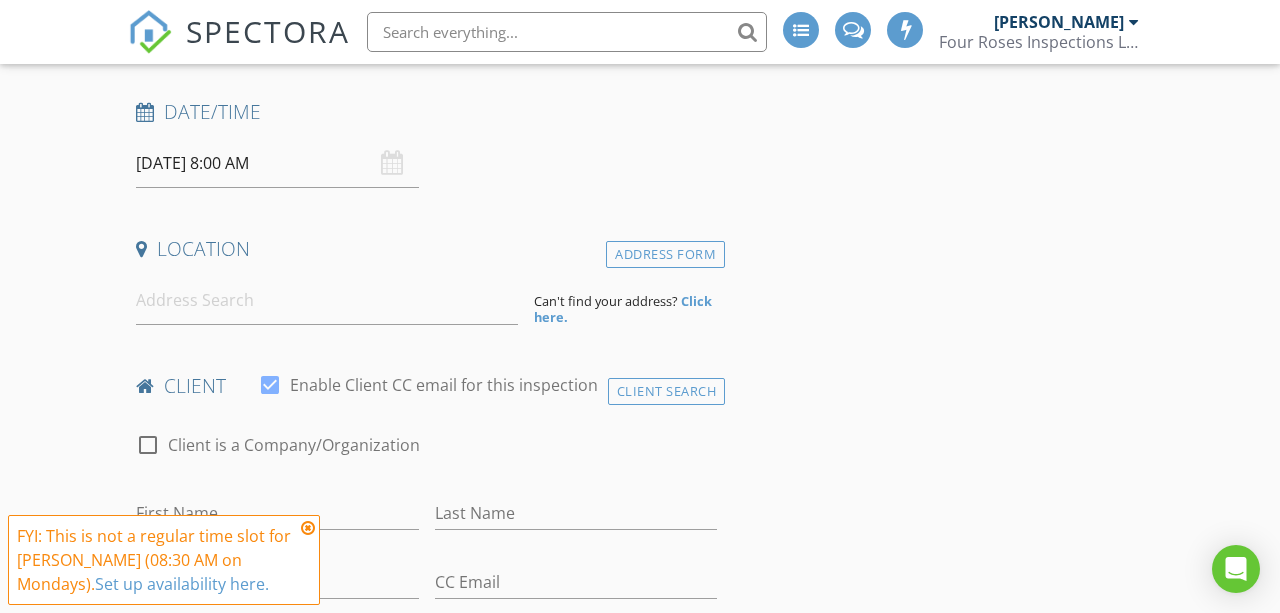 scroll, scrollTop: 312, scrollLeft: 0, axis: vertical 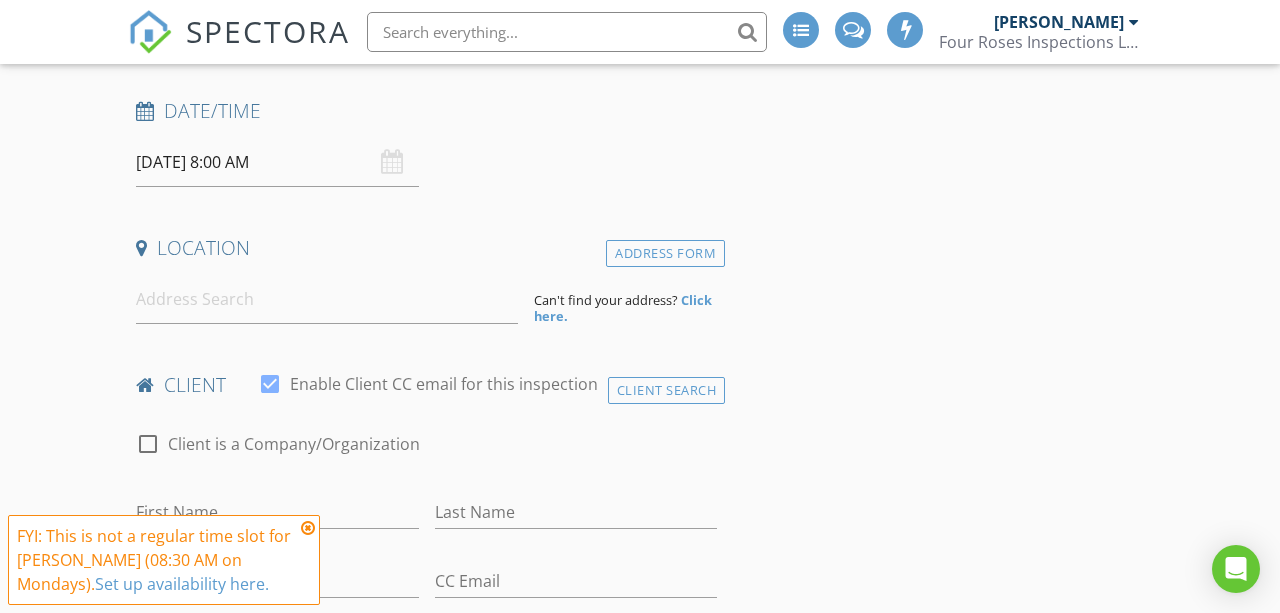 click on "07/14/2025 8:00 AM" at bounding box center (277, 162) 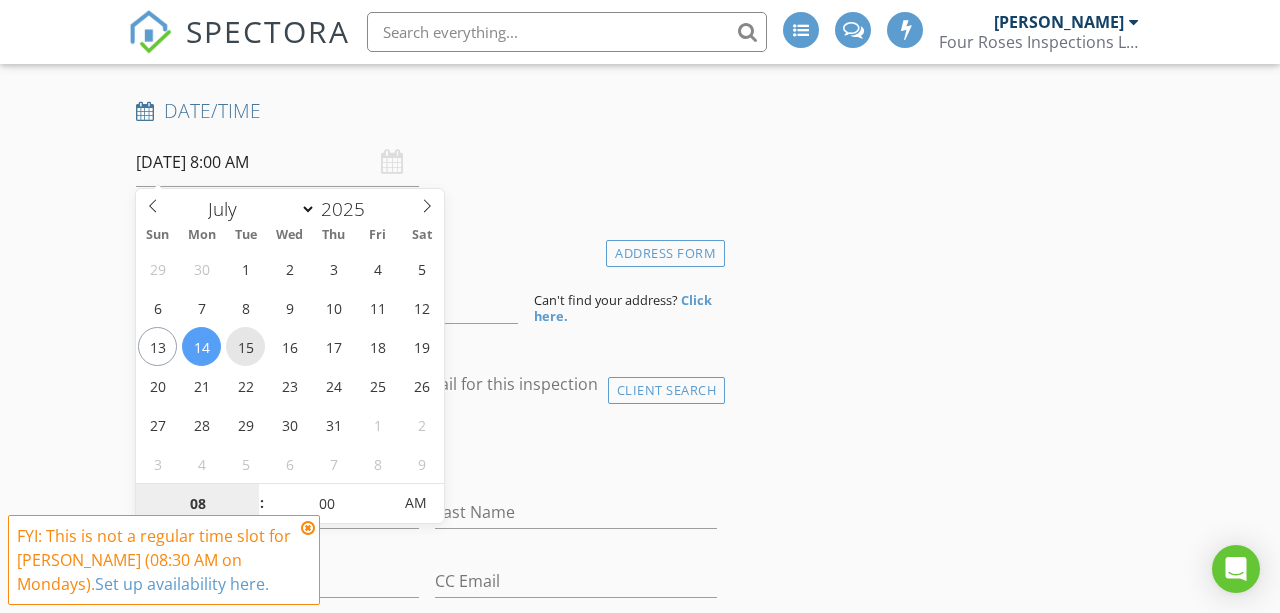type on "[DATE] 8:00 AM" 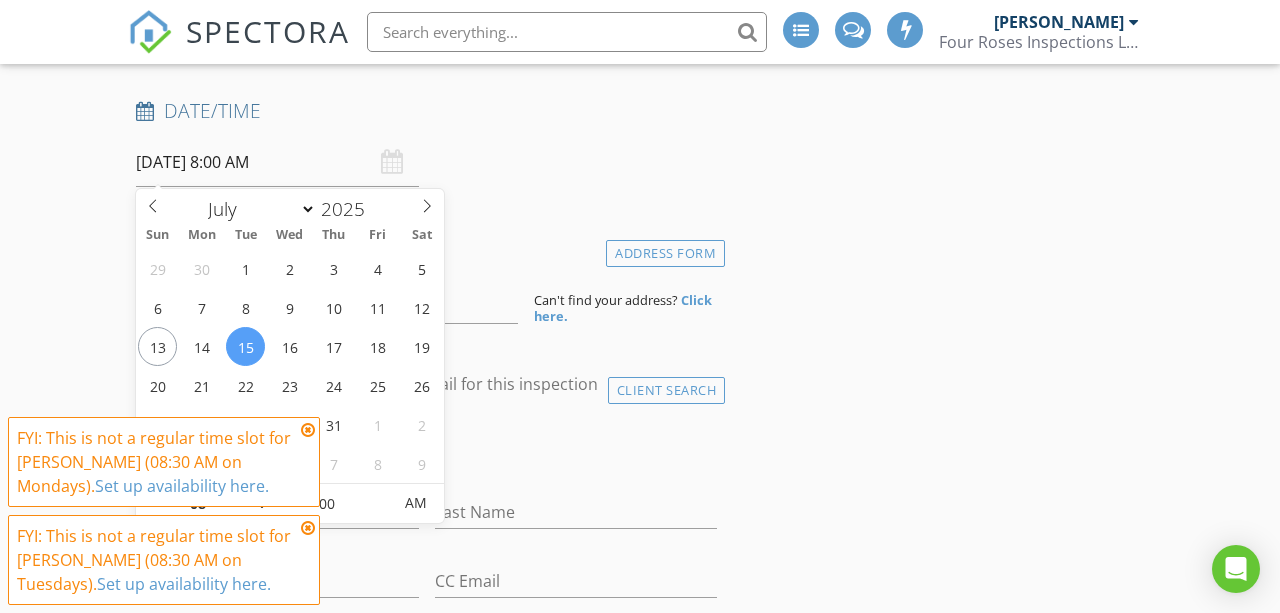 click on "Date/Time
07/15/2025 8:00 AM" at bounding box center [426, 142] 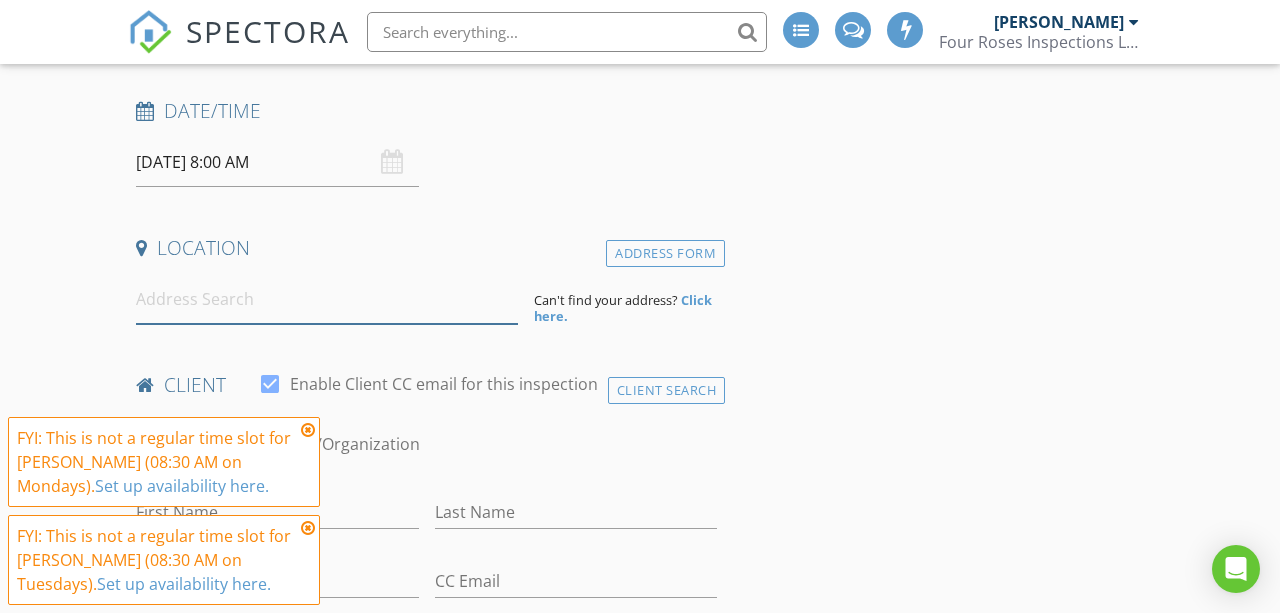 click at bounding box center [327, 299] 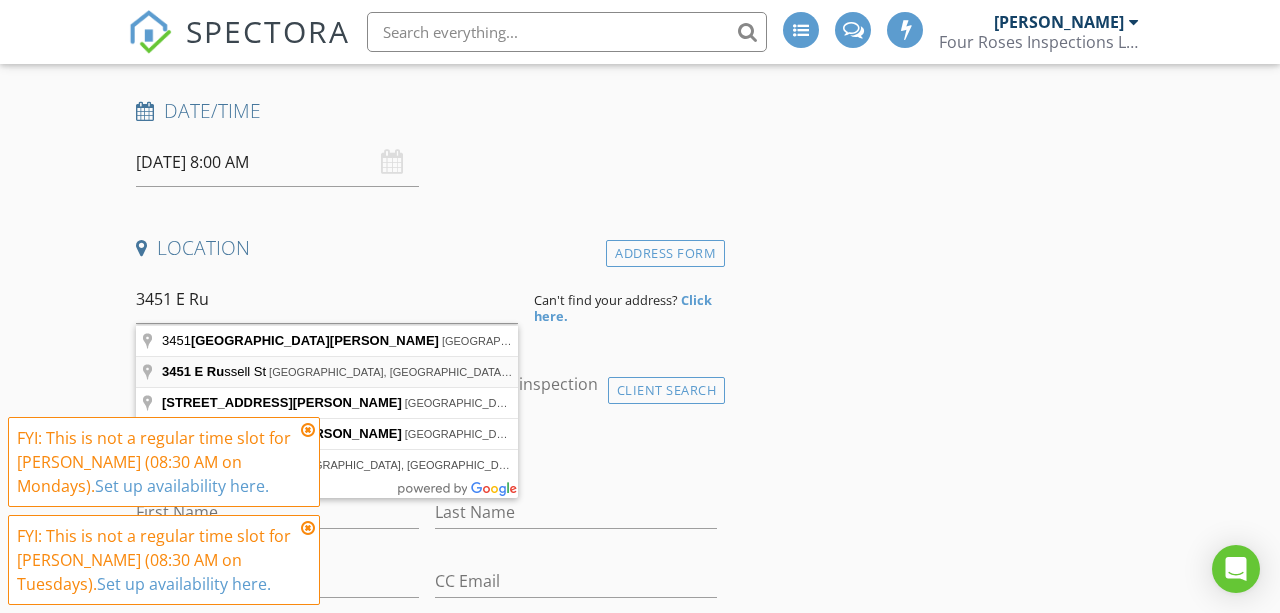 type on "3451 E Russell St, Mesa, AZ, USA" 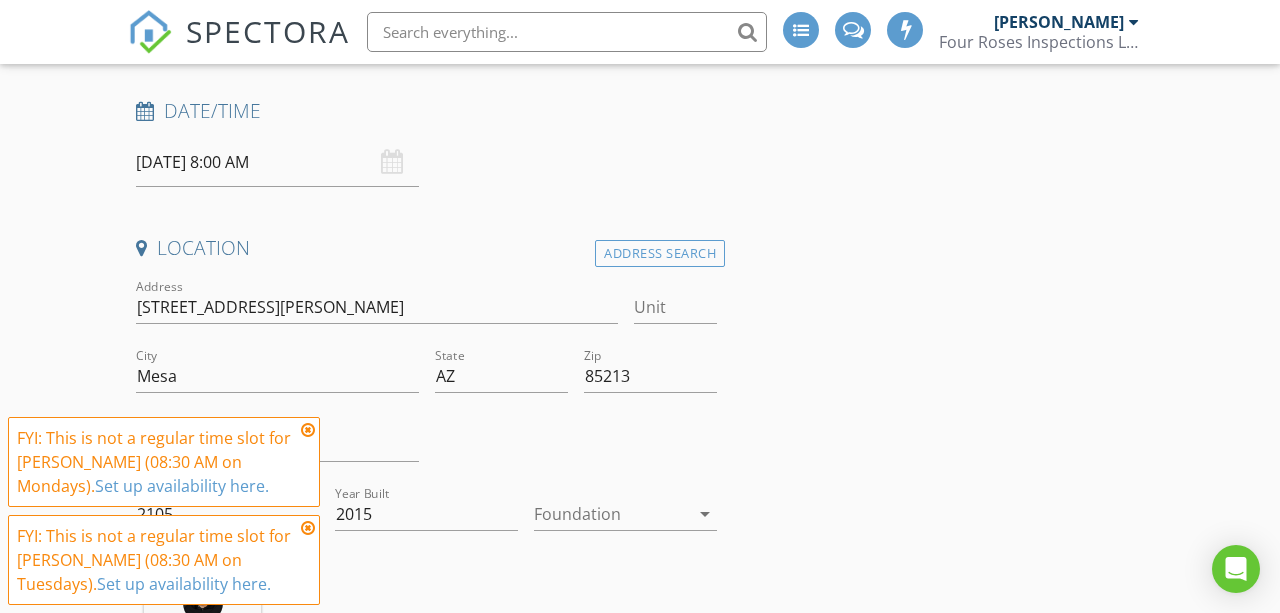 scroll, scrollTop: 444, scrollLeft: 0, axis: vertical 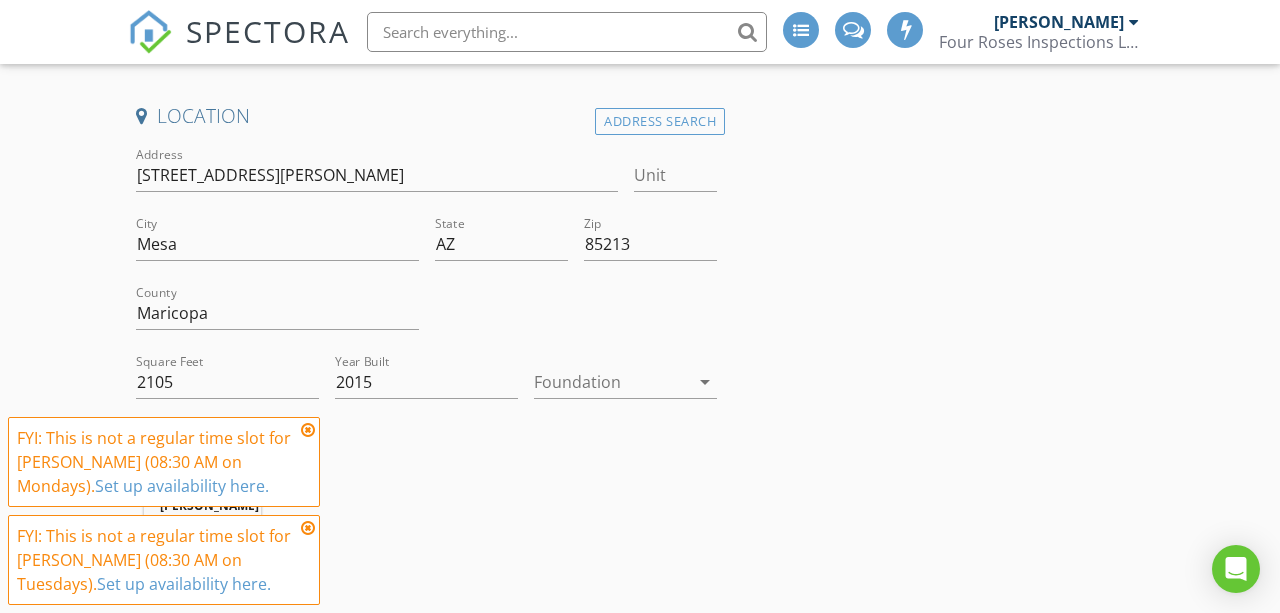 click at bounding box center [308, 430] 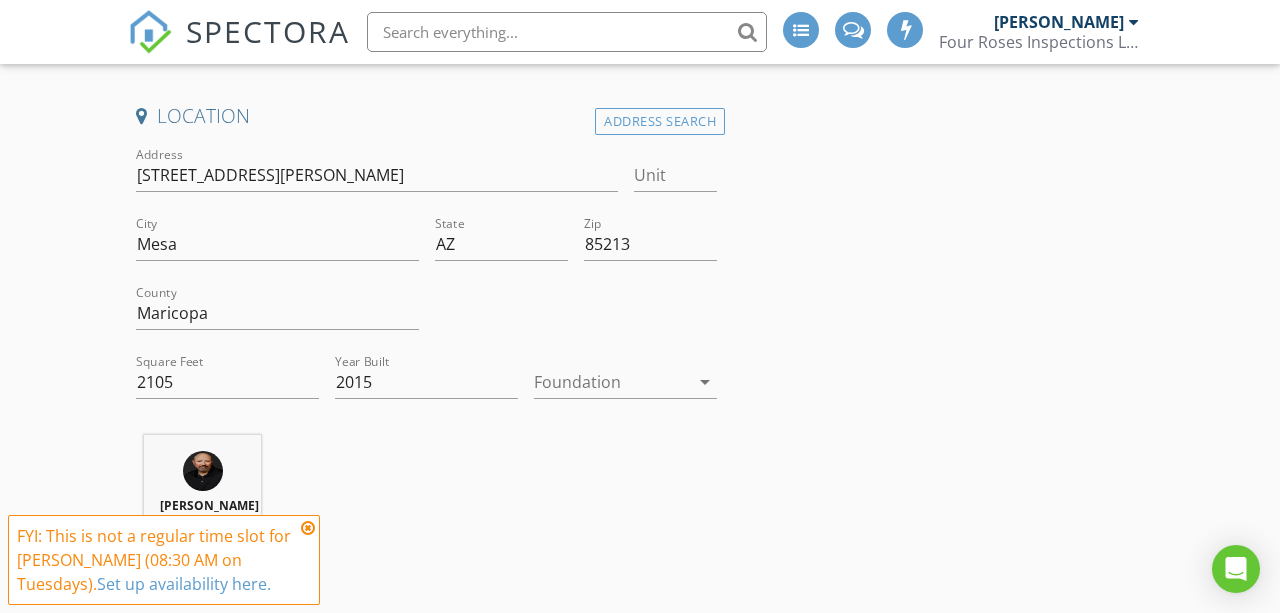 click at bounding box center (308, 528) 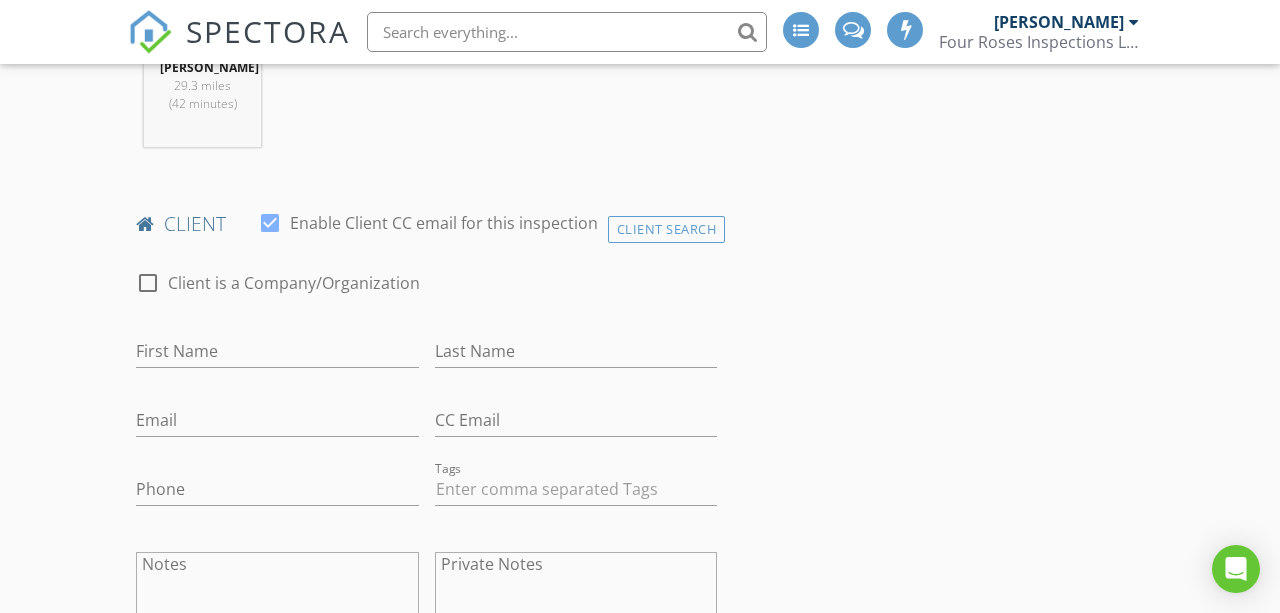 scroll, scrollTop: 936, scrollLeft: 0, axis: vertical 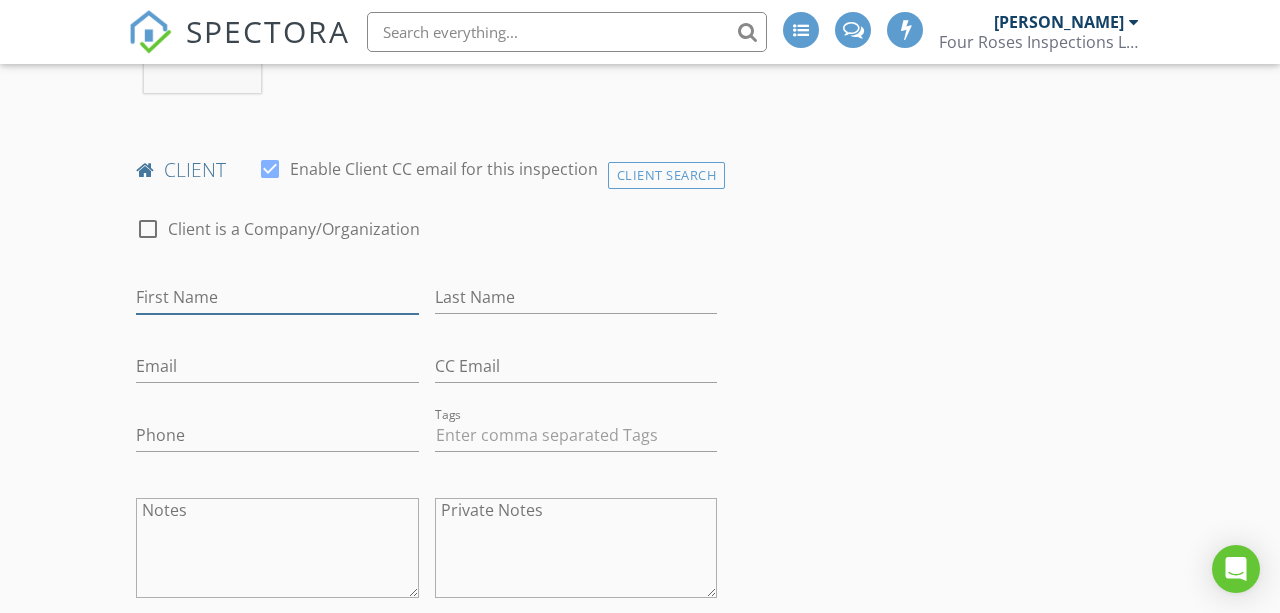 click on "First Name" at bounding box center [277, 297] 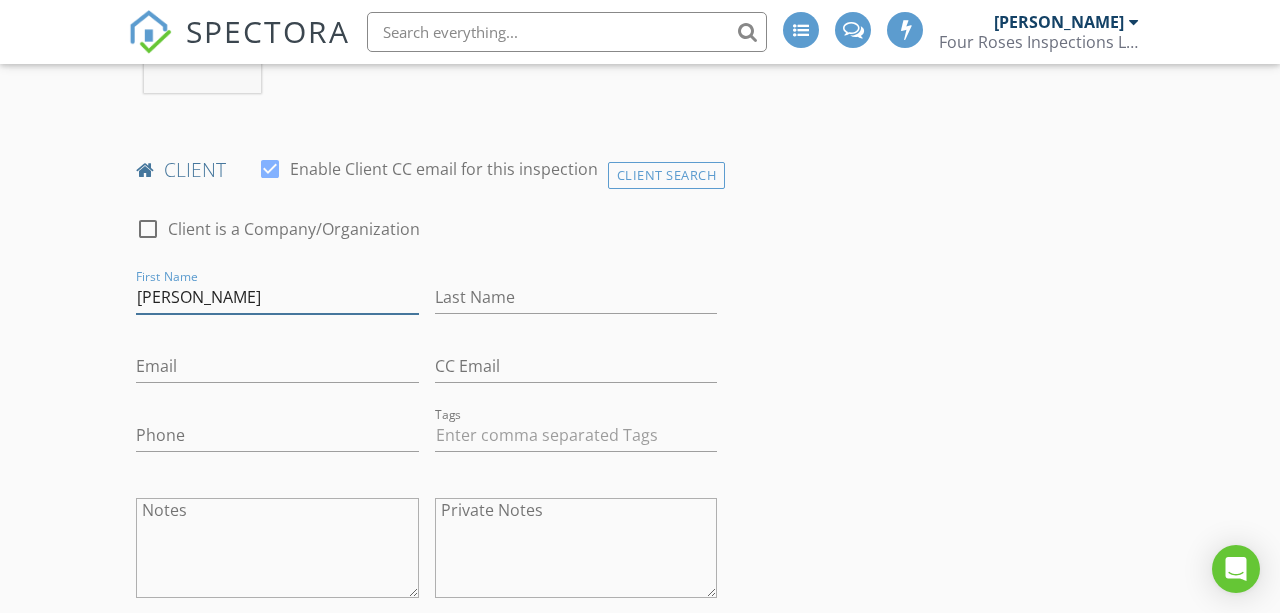 type on "[PERSON_NAME]" 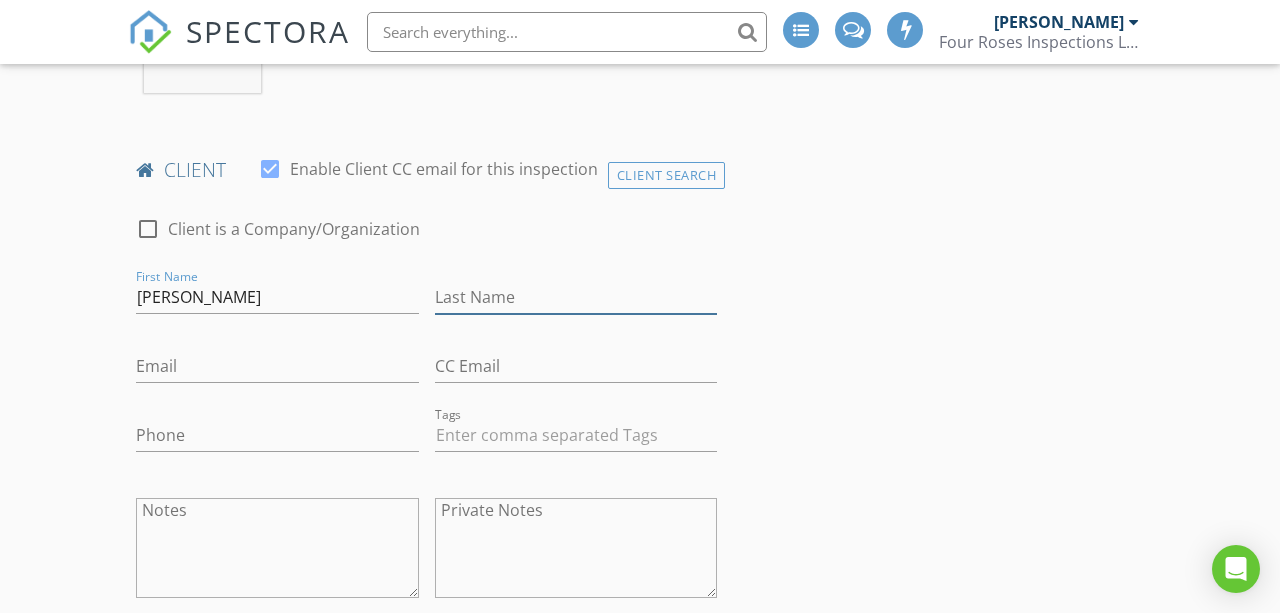 click on "Last Name" at bounding box center (576, 297) 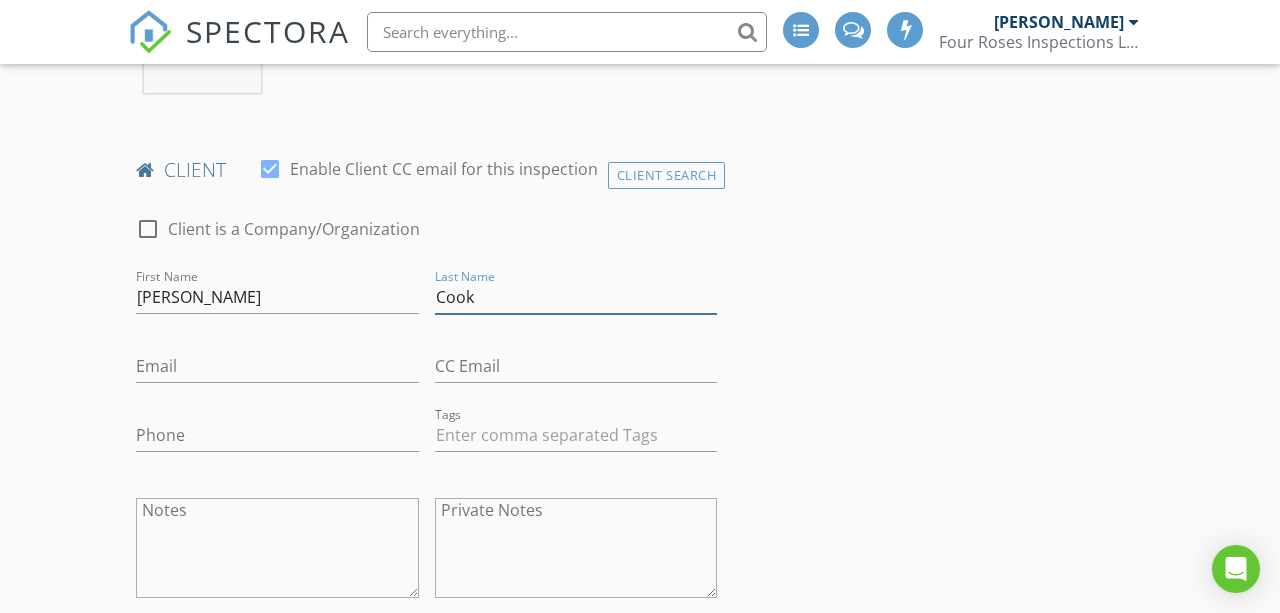 type on "Cook" 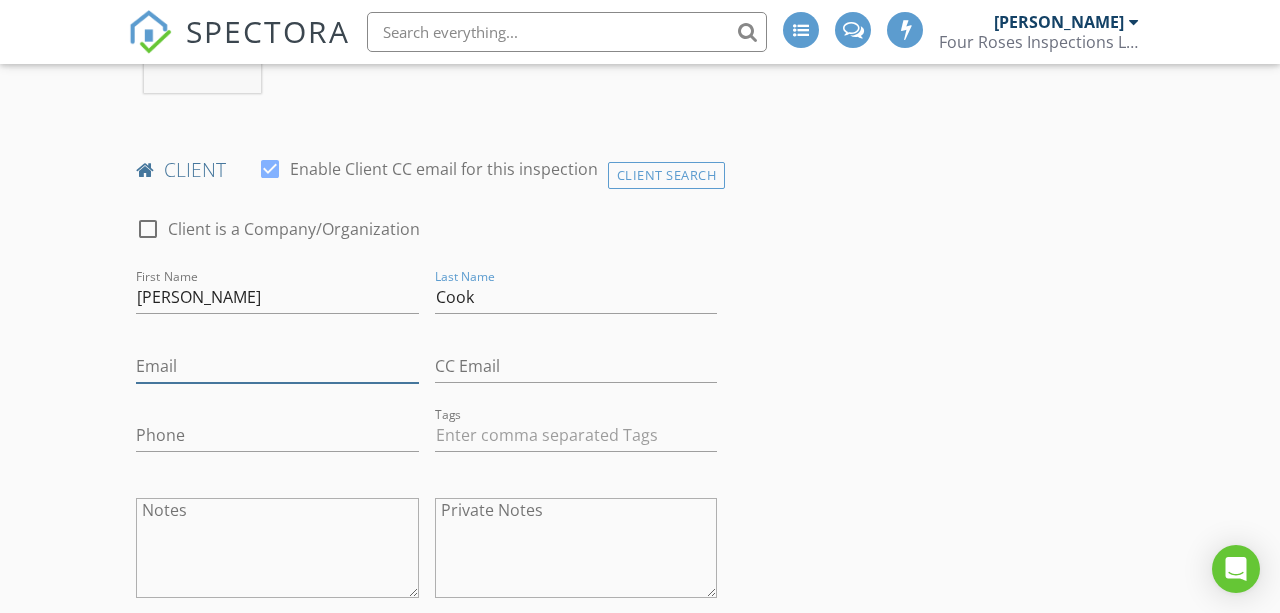 click on "Email" at bounding box center [277, 366] 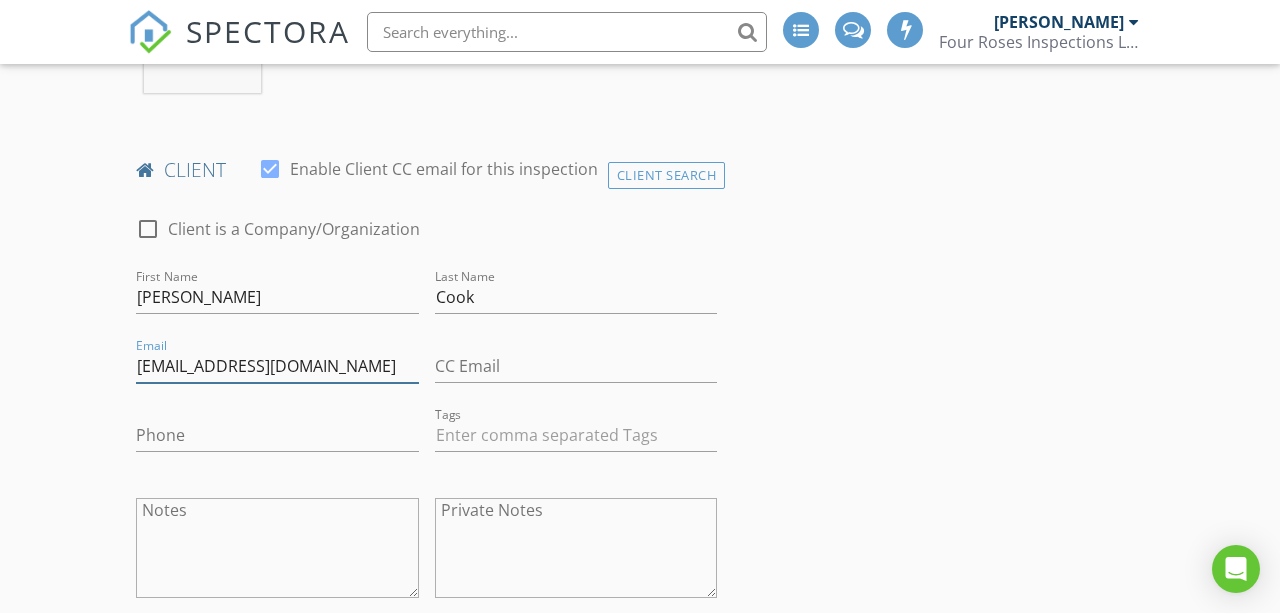 type on "Lindsayuefeeeman@yahoo.com" 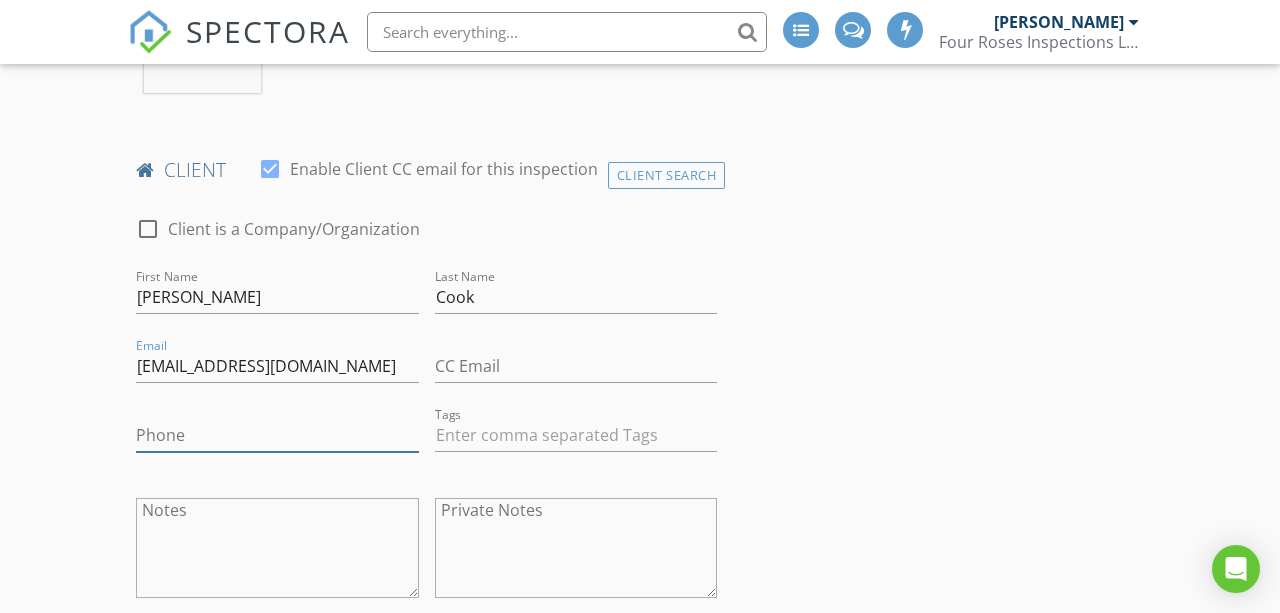 click on "Phone" at bounding box center (277, 435) 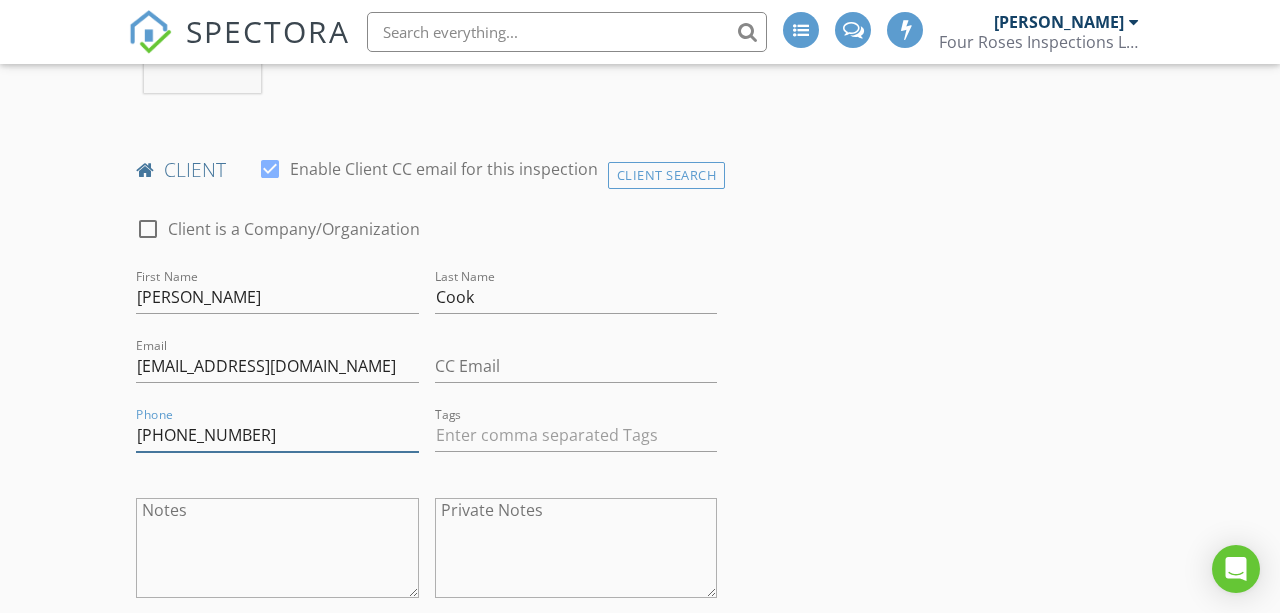 type on "480-603-7676" 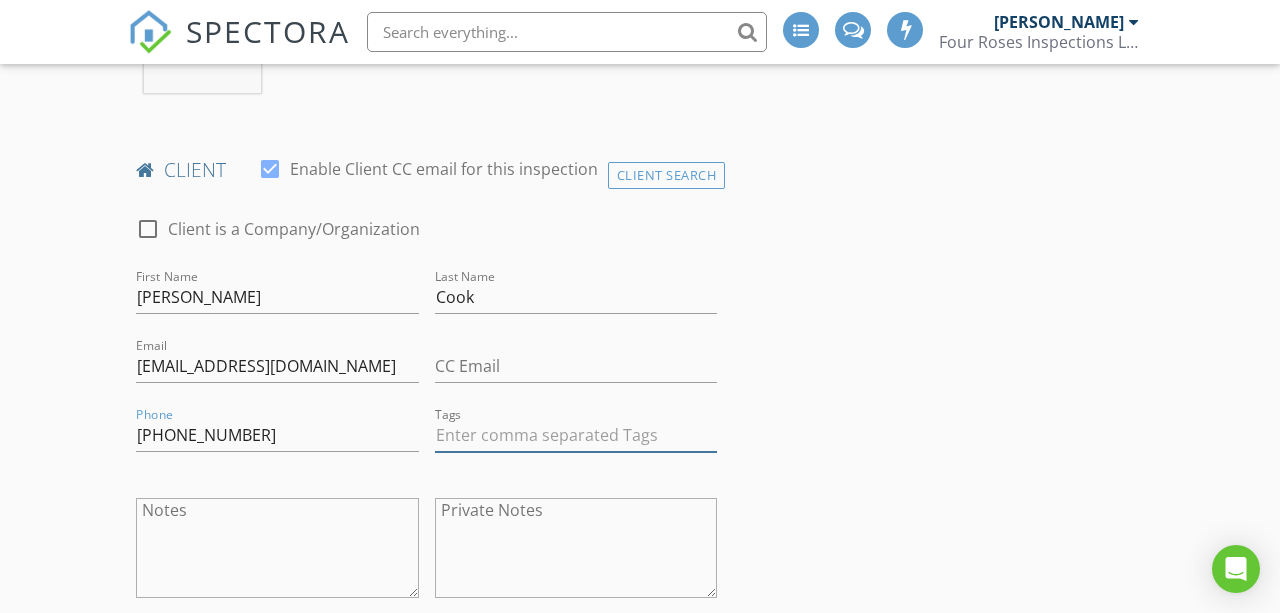 click at bounding box center [576, 435] 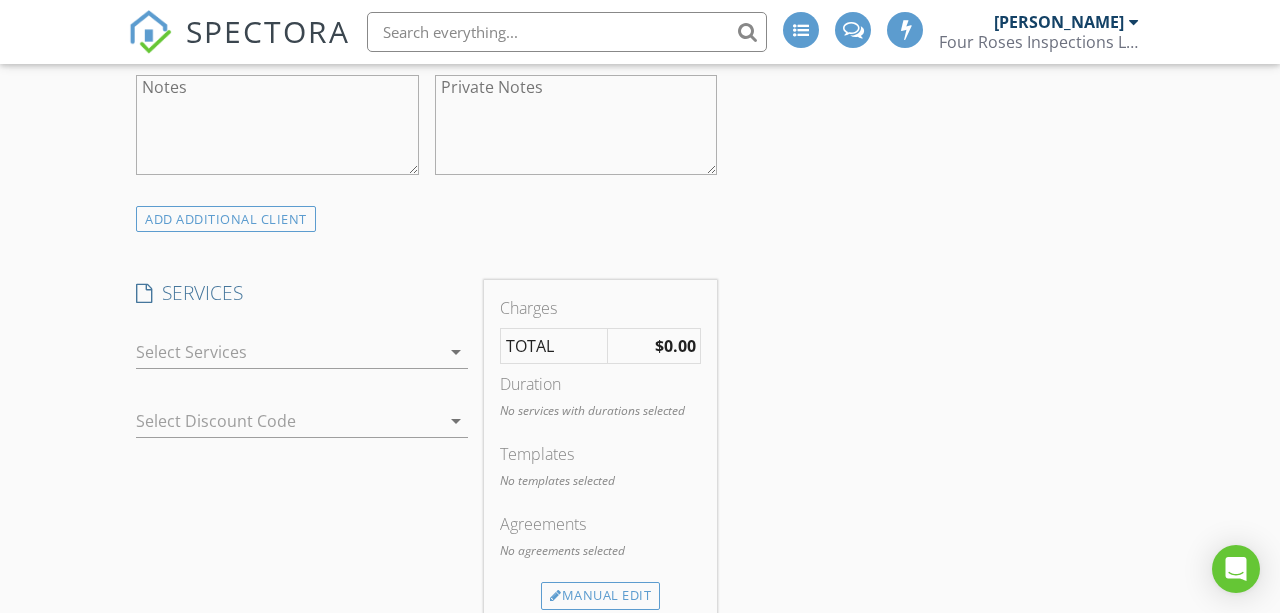 scroll, scrollTop: 1435, scrollLeft: 0, axis: vertical 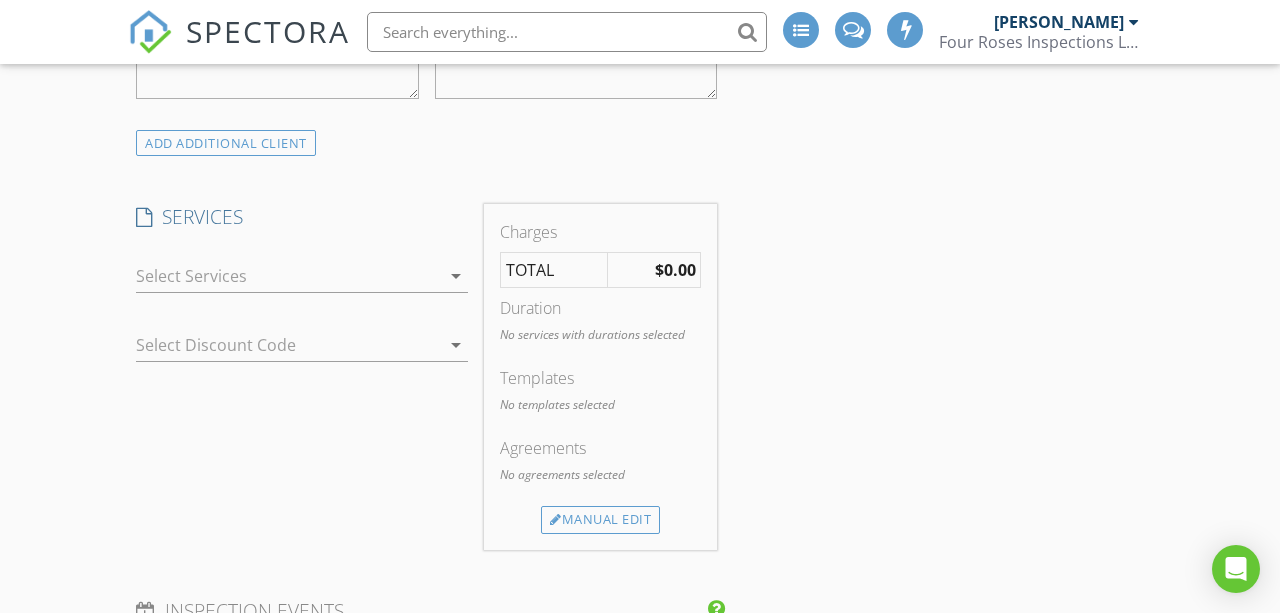 click at bounding box center [288, 276] 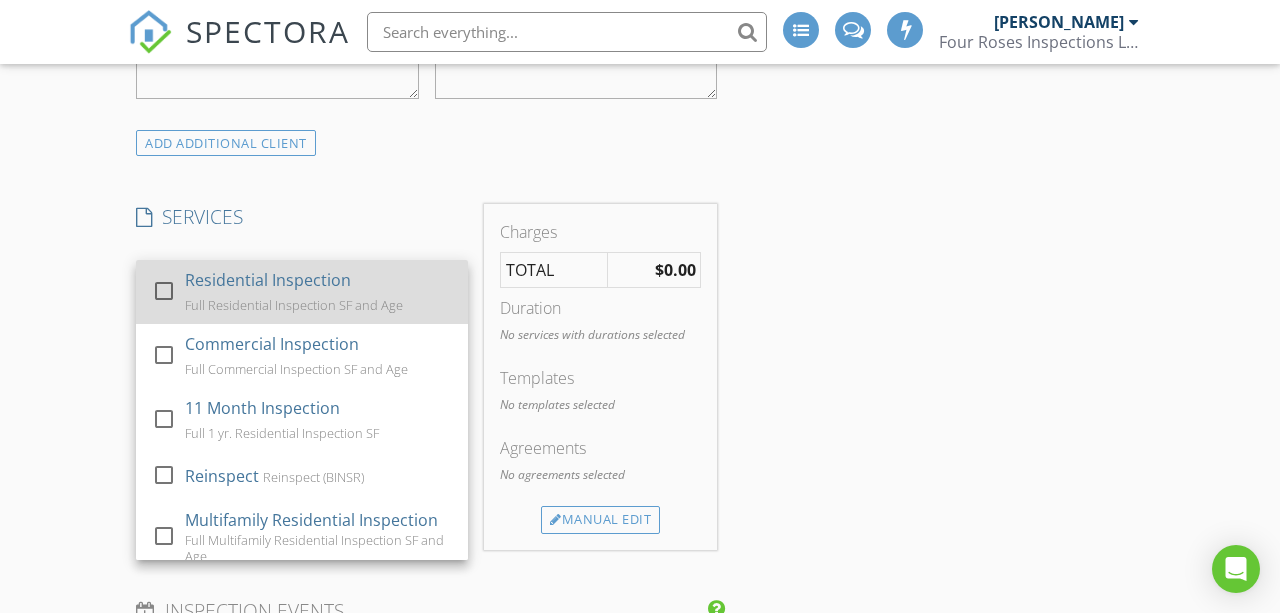 click at bounding box center (164, 291) 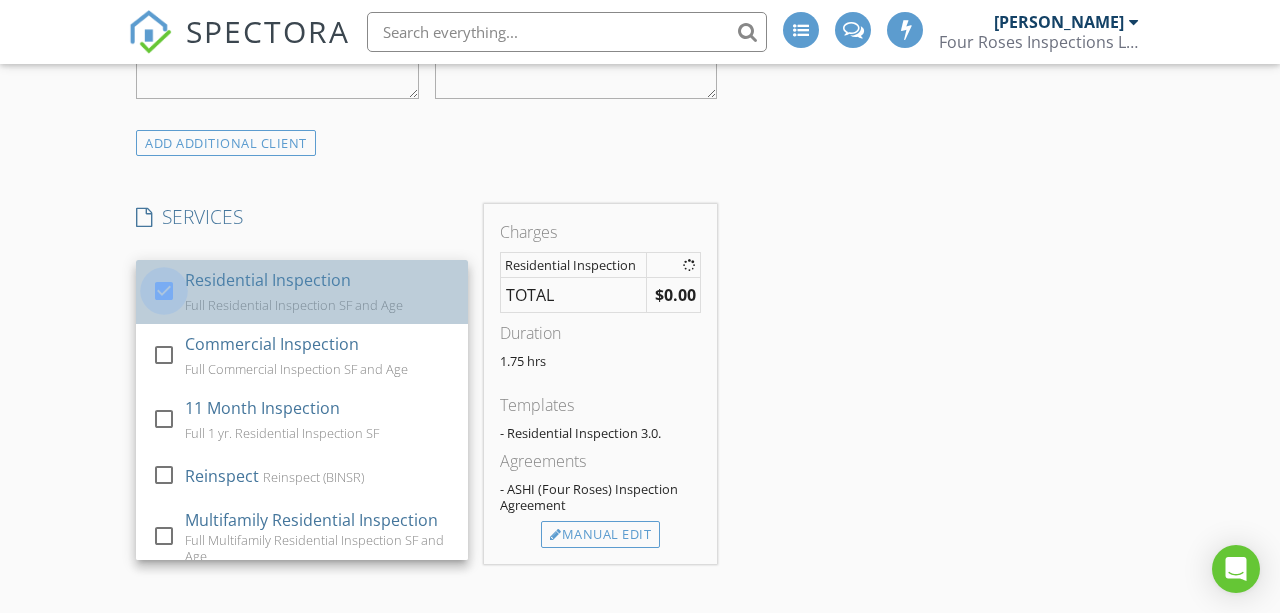 checkbox on "true" 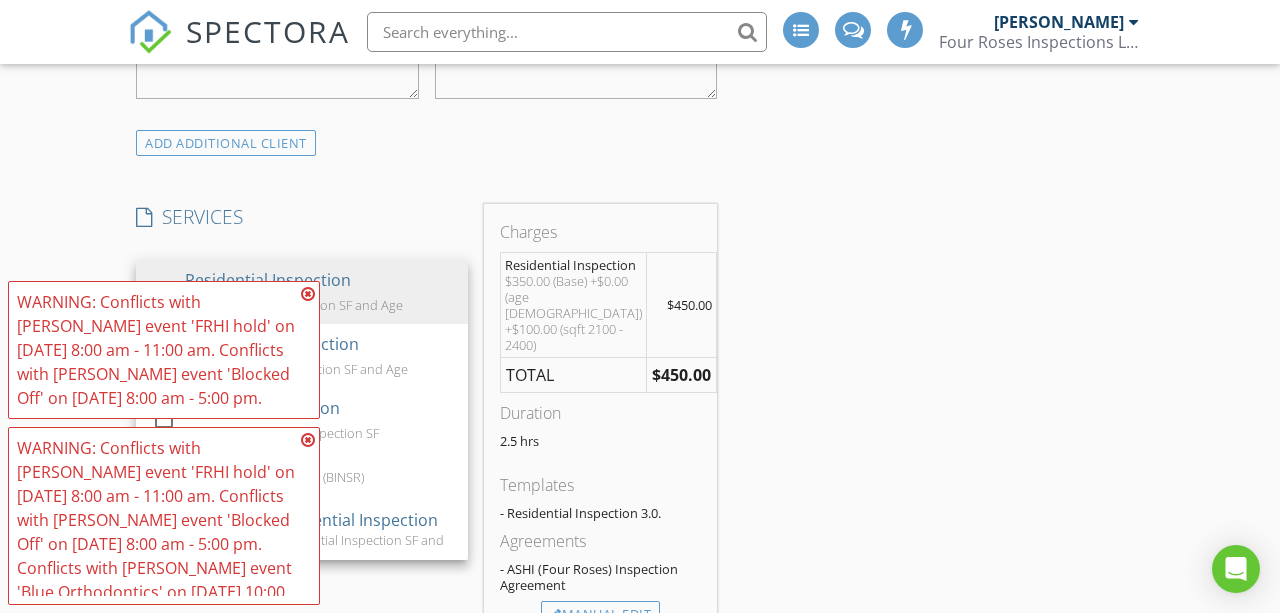 click on "WARNING: Conflicts with Morgan Brown's event 'FRHI hold' on 07/15/2025  8:00 am - 11:00 am. Conflicts with Morgan Brown's event 'Blocked Off' on 07/14/2025  8:00 am -  5:00 pm." at bounding box center (156, 350) 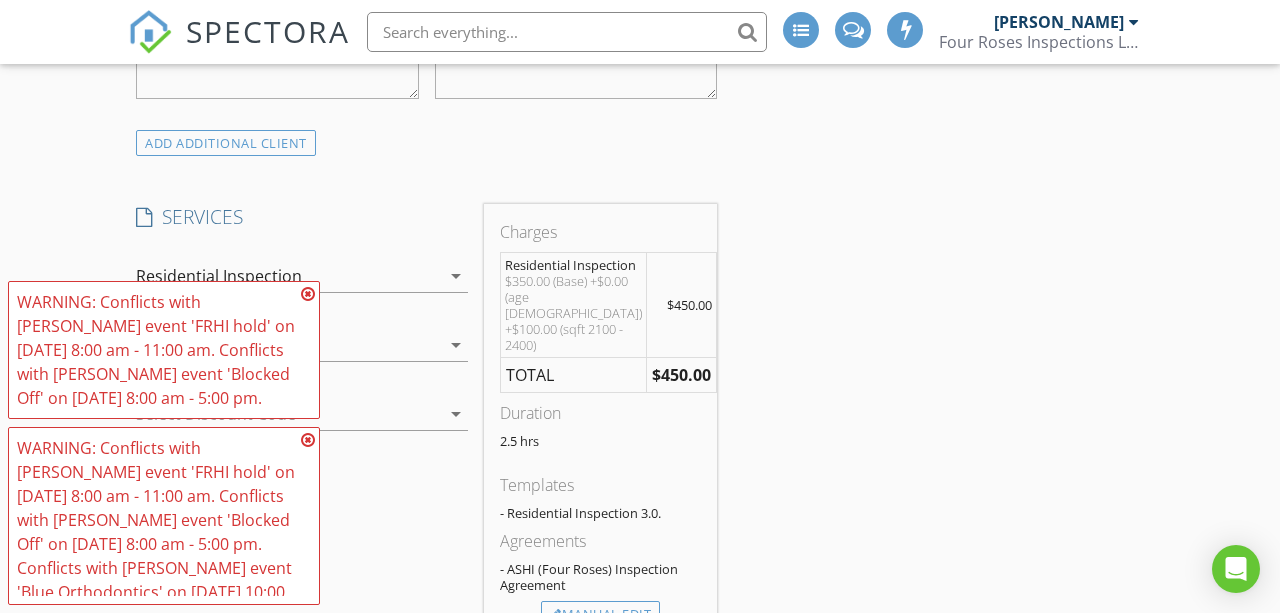 click at bounding box center (308, 294) 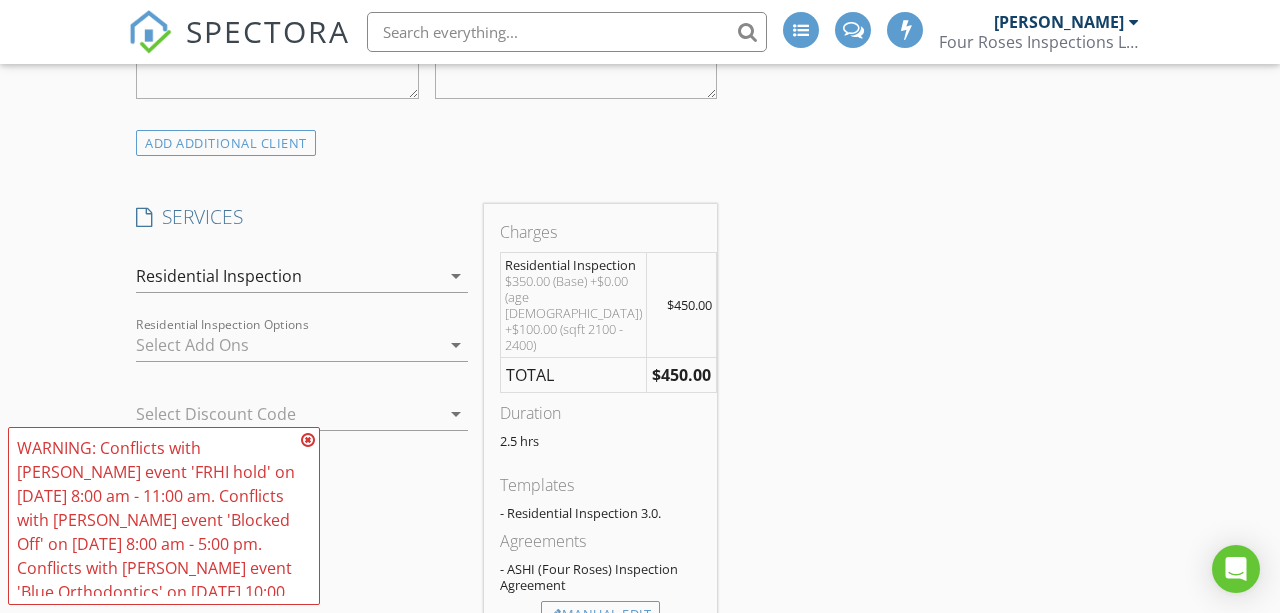 click at bounding box center (308, 440) 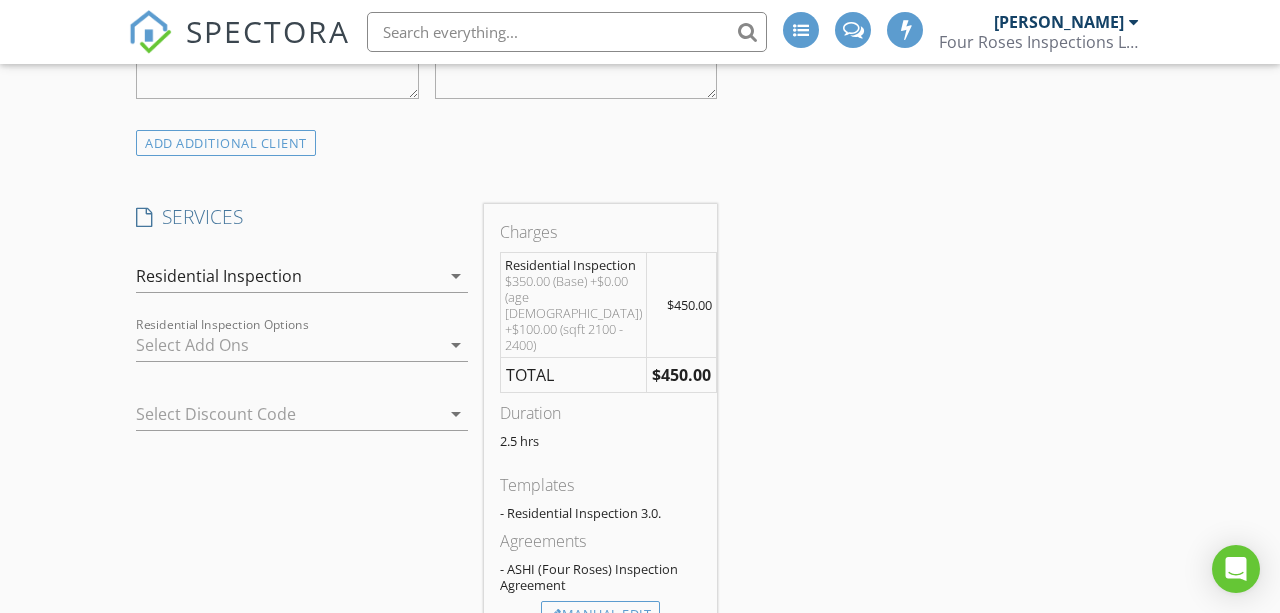 click at bounding box center (288, 345) 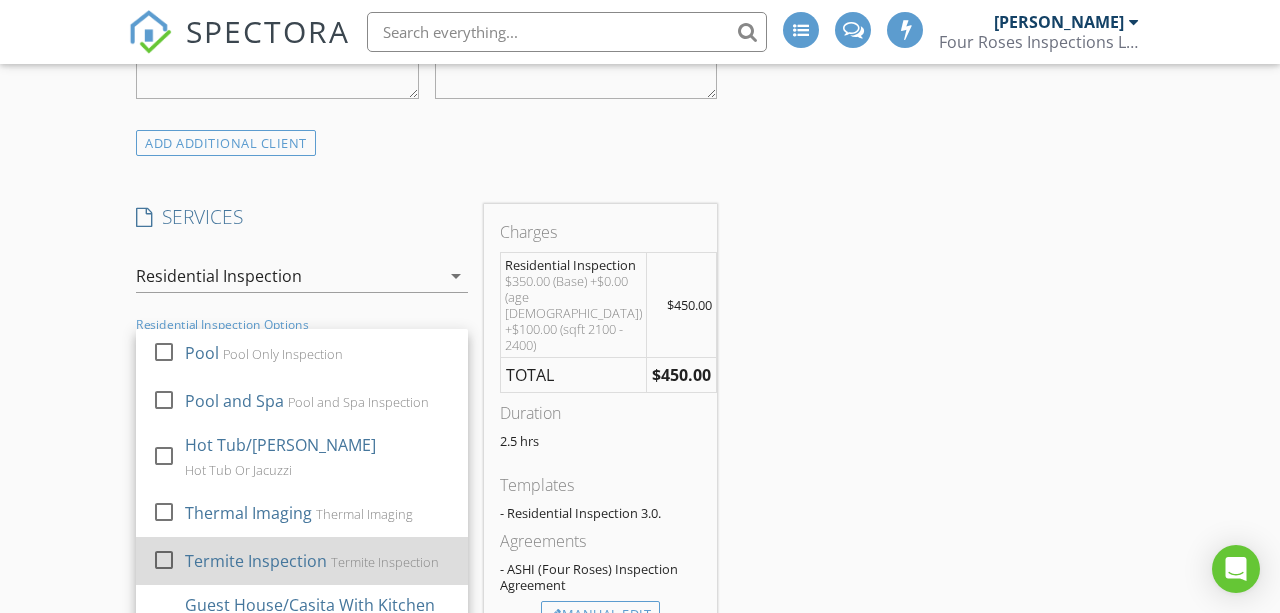click on "check_box_outline_blank" at bounding box center [168, 560] 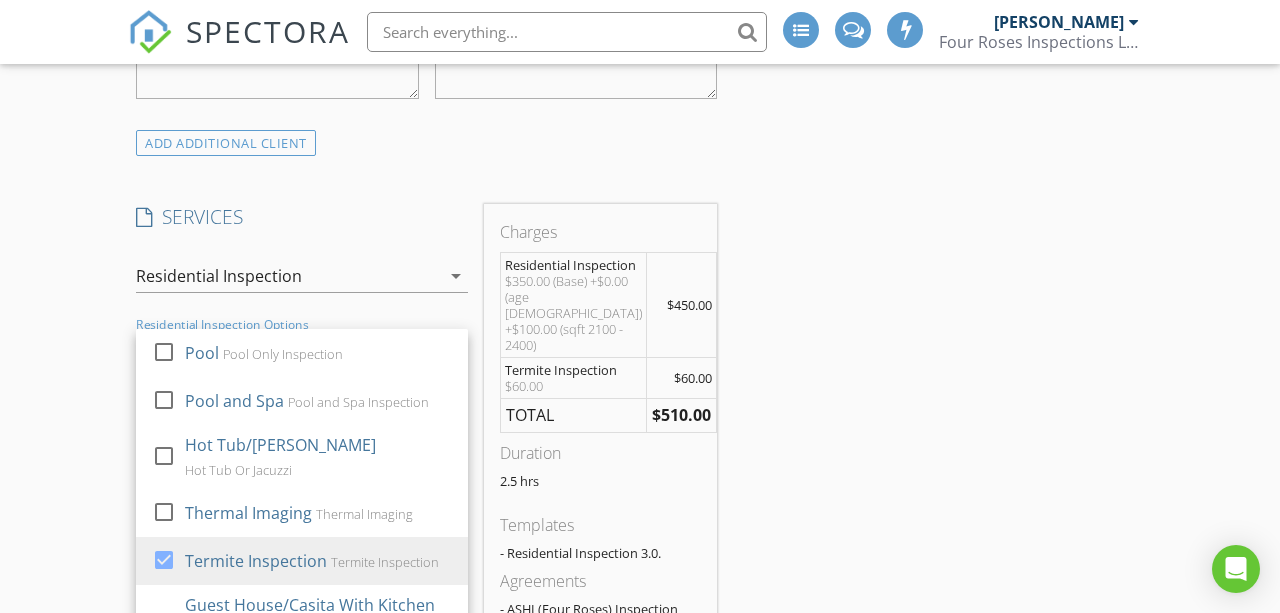 click on "New Inspection
INSPECTOR(S)
check_box   Morgan Brown   PRIMARY   Morgan Brown arrow_drop_down   check_box Morgan Brown specifically requested
Date/Time
07/15/2025 8:00 AM
Location
Address Search       Address 3451 E Russell St   Unit   City Mesa   State AZ   Zip 85213   County Maricopa     Square Feet 2105   Year Built 2015   Foundation arrow_drop_down     Morgan Brown     29.3 miles     (42 minutes)
client
check_box Enable Client CC email for this inspection   Client Search     check_box_outline_blank Client is a Company/Organization     First Name Lindsay   Last Name Cook   Email Lindsayuefeeeman@yahoo.com   CC Email   Phone 480-603-7676         Tags         Notes   Private Notes
ADD ADDITIONAL client
SERVICES
check_box   Residential Inspection             Reinspect" at bounding box center [640, 841] 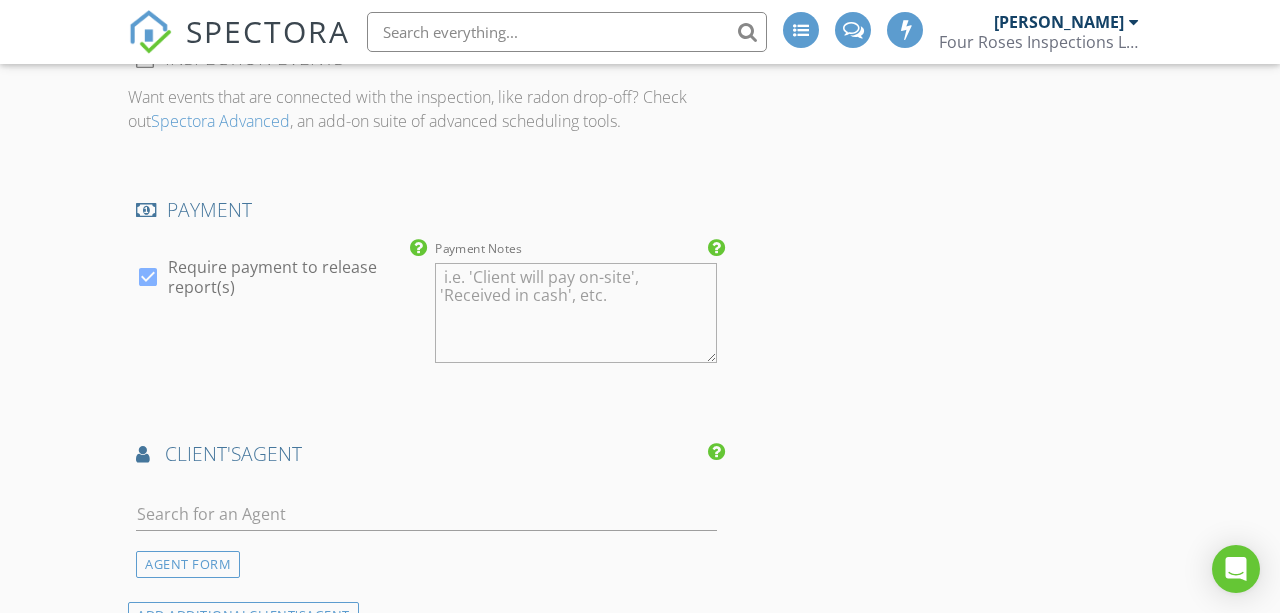 scroll, scrollTop: 2351, scrollLeft: 0, axis: vertical 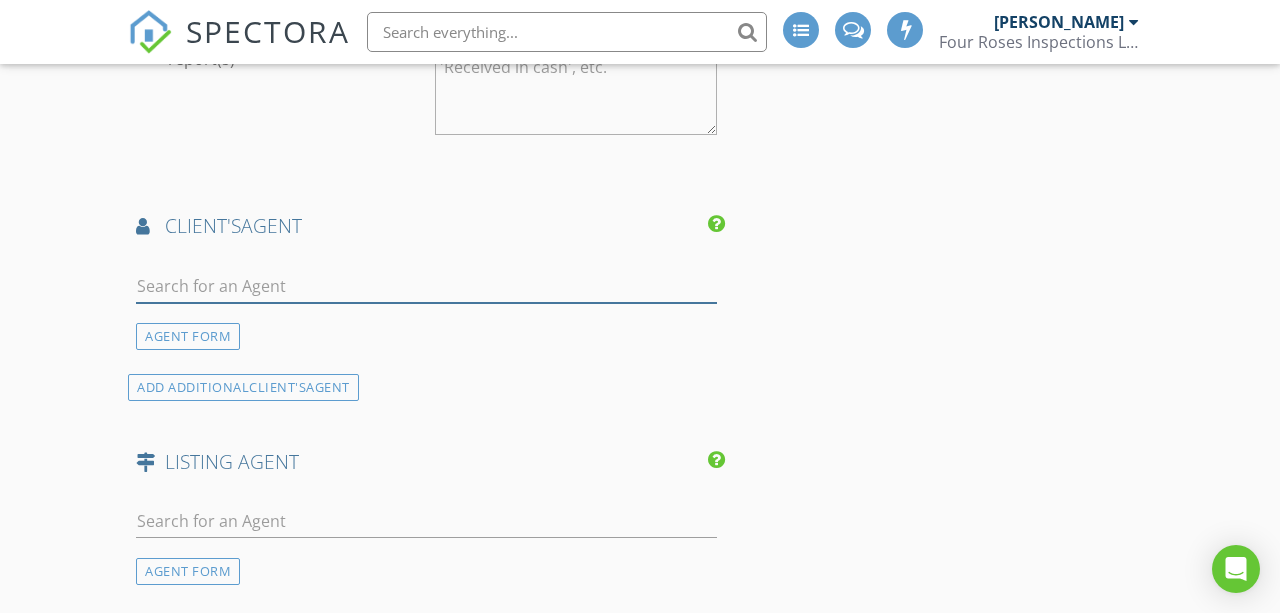 click at bounding box center [426, 286] 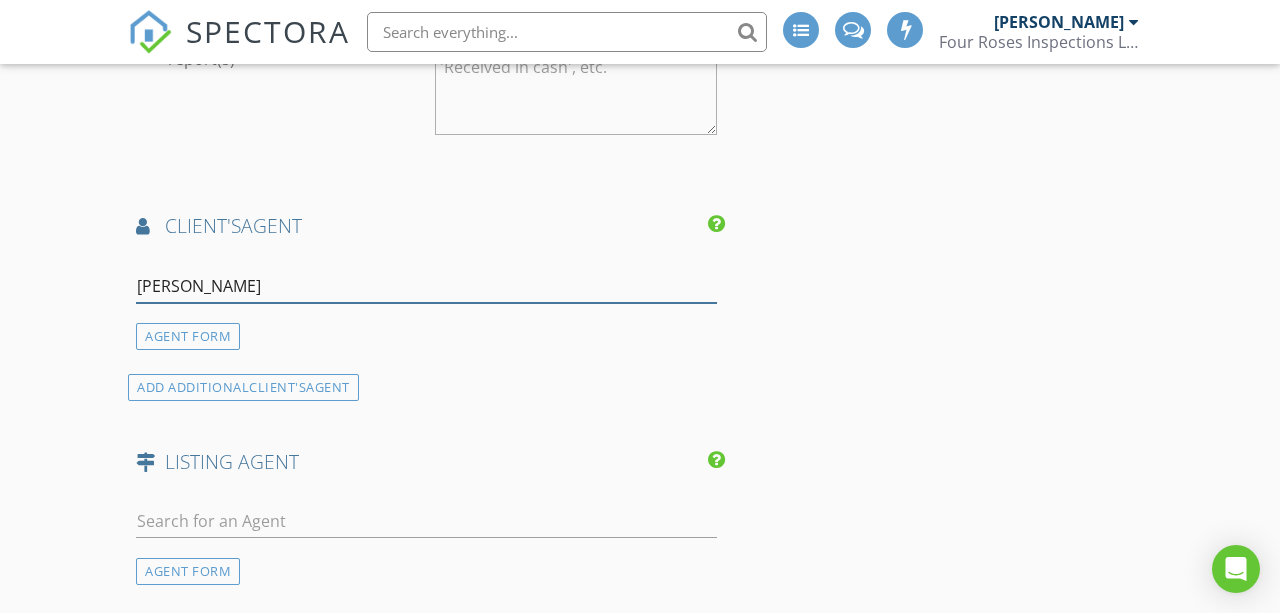 type on "[PERSON_NAME]" 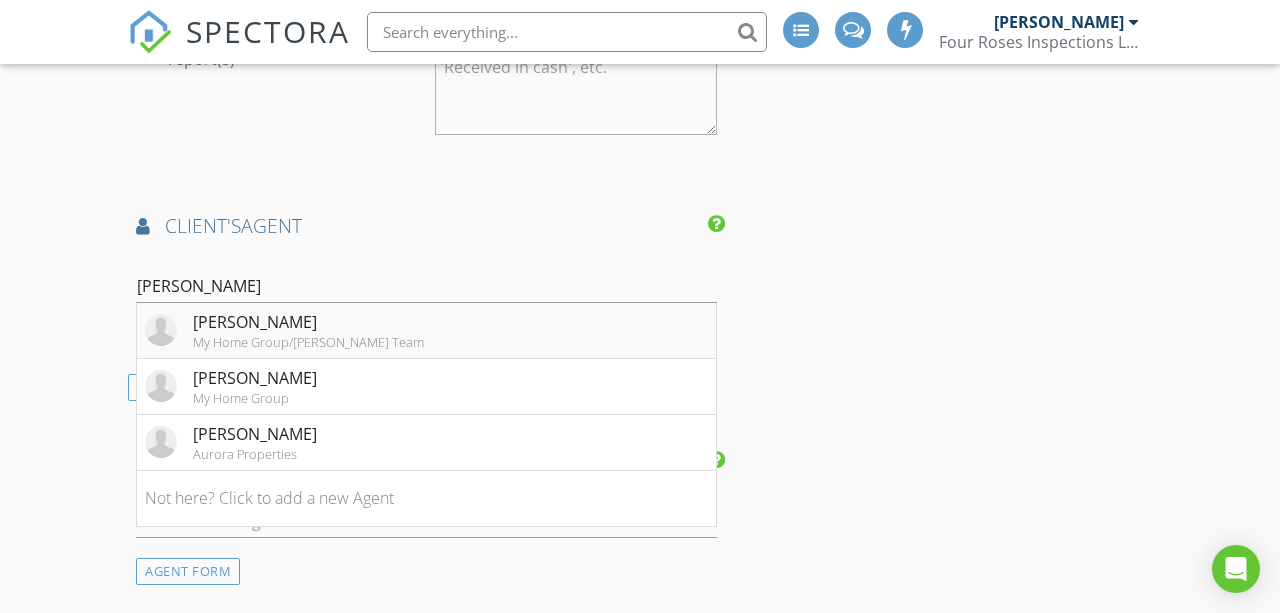 click on "[PERSON_NAME]" at bounding box center [308, 322] 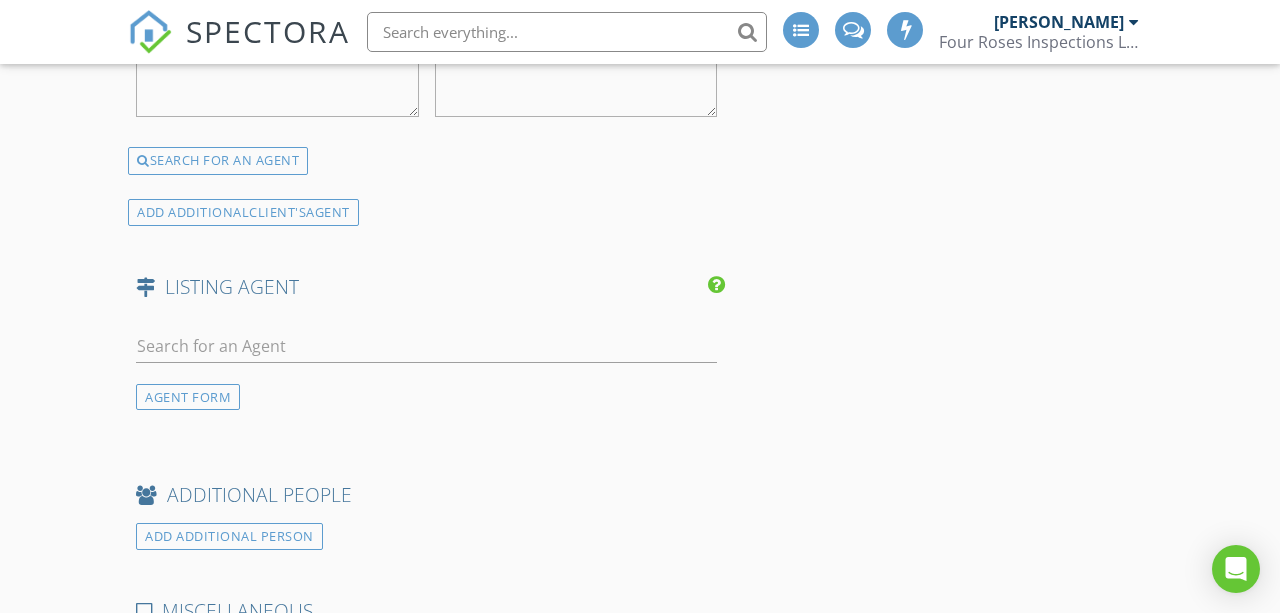 scroll, scrollTop: 2946, scrollLeft: 0, axis: vertical 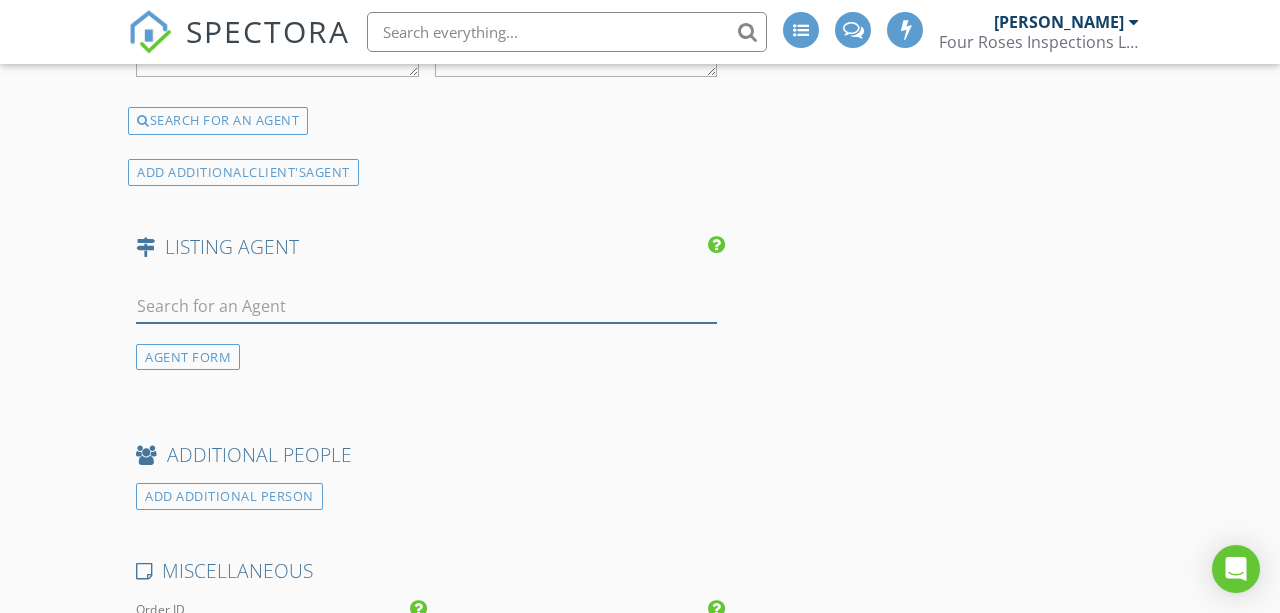 click at bounding box center (426, 306) 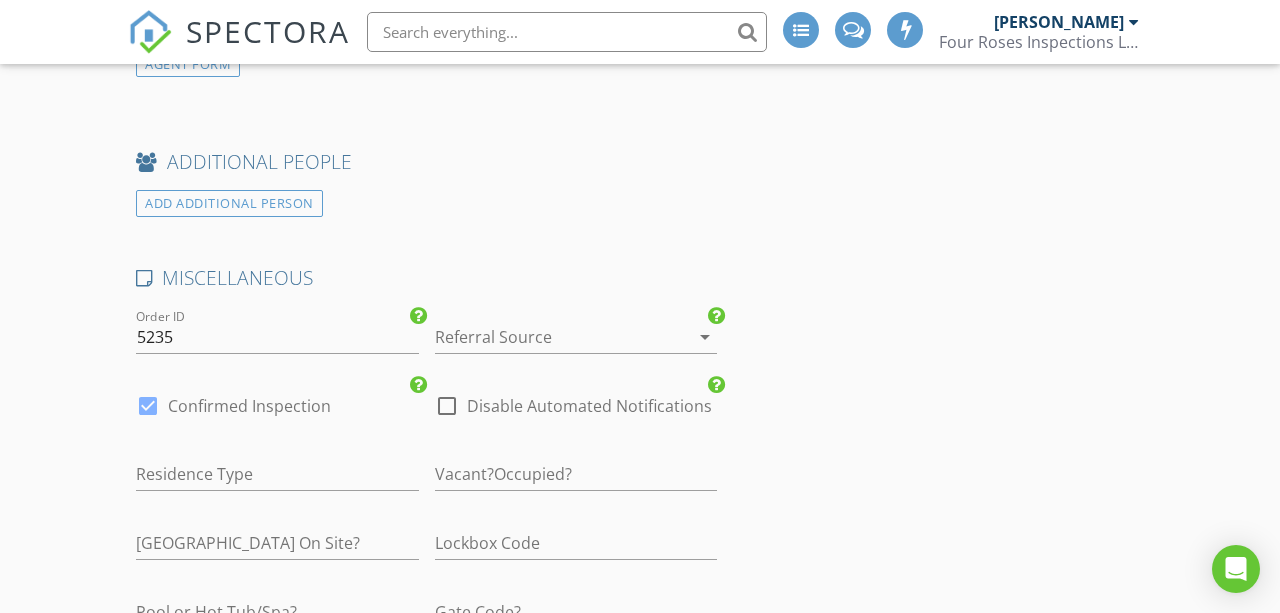 scroll, scrollTop: 3238, scrollLeft: 0, axis: vertical 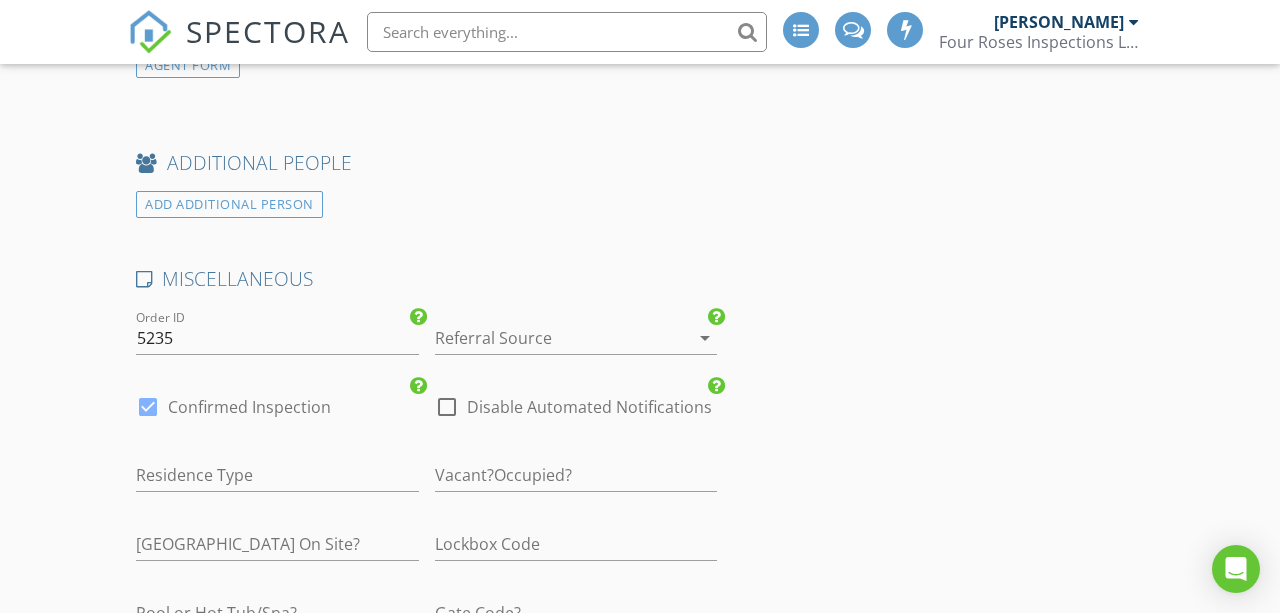 click at bounding box center [548, 338] 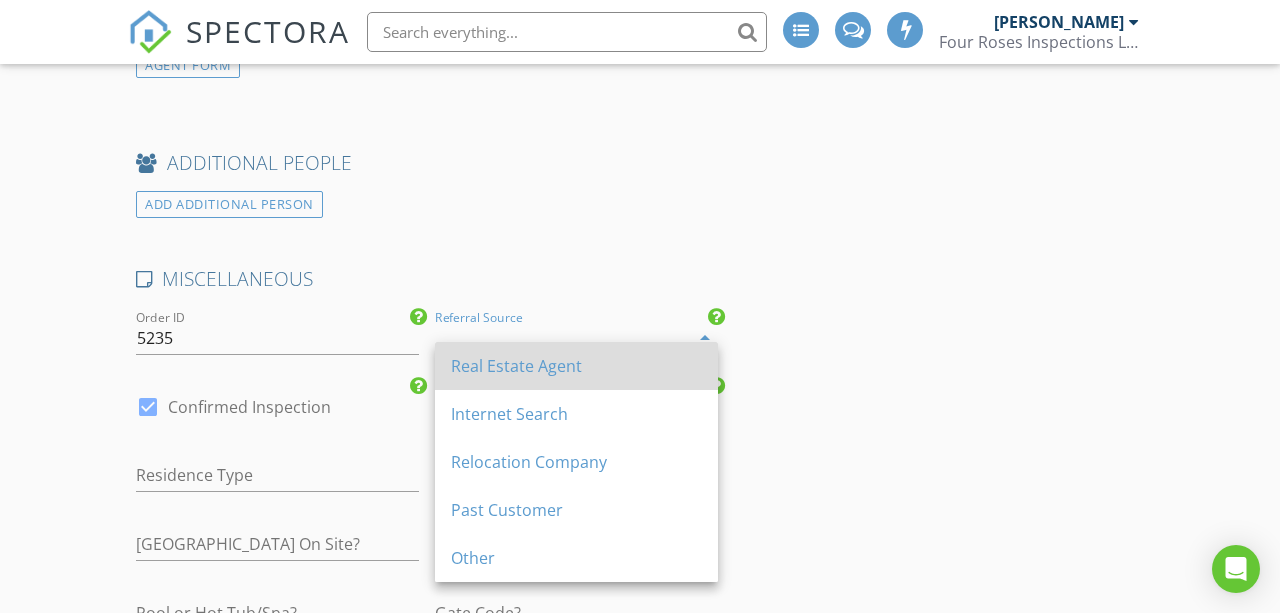 click on "Real Estate Agent" at bounding box center [576, 366] 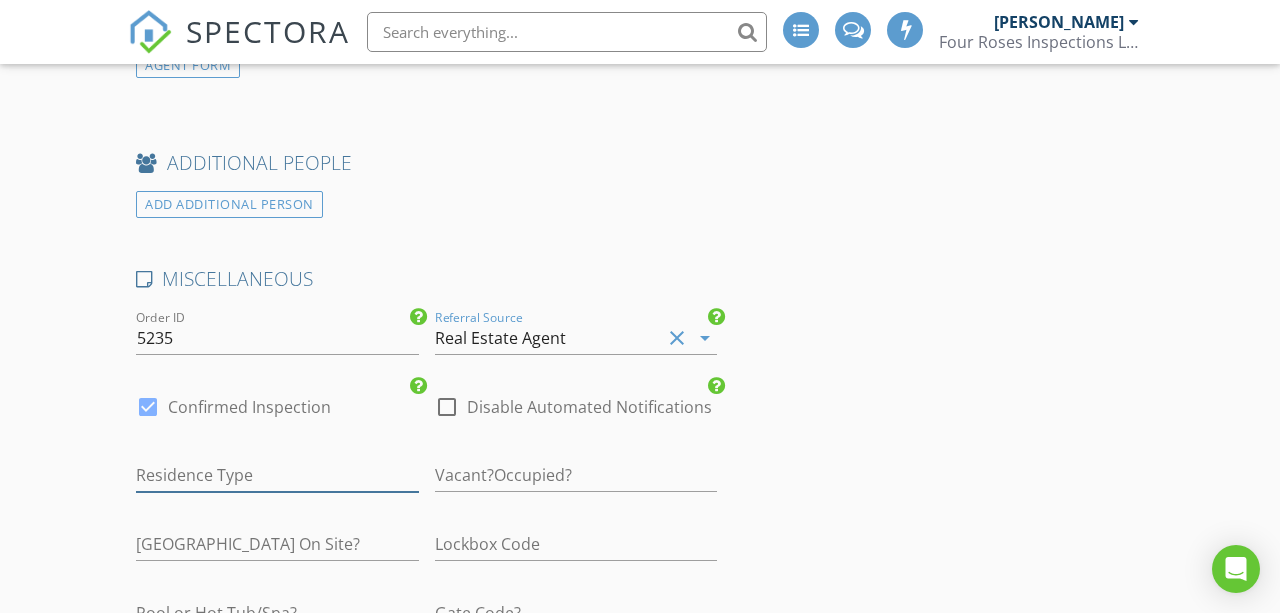 click at bounding box center [277, 475] 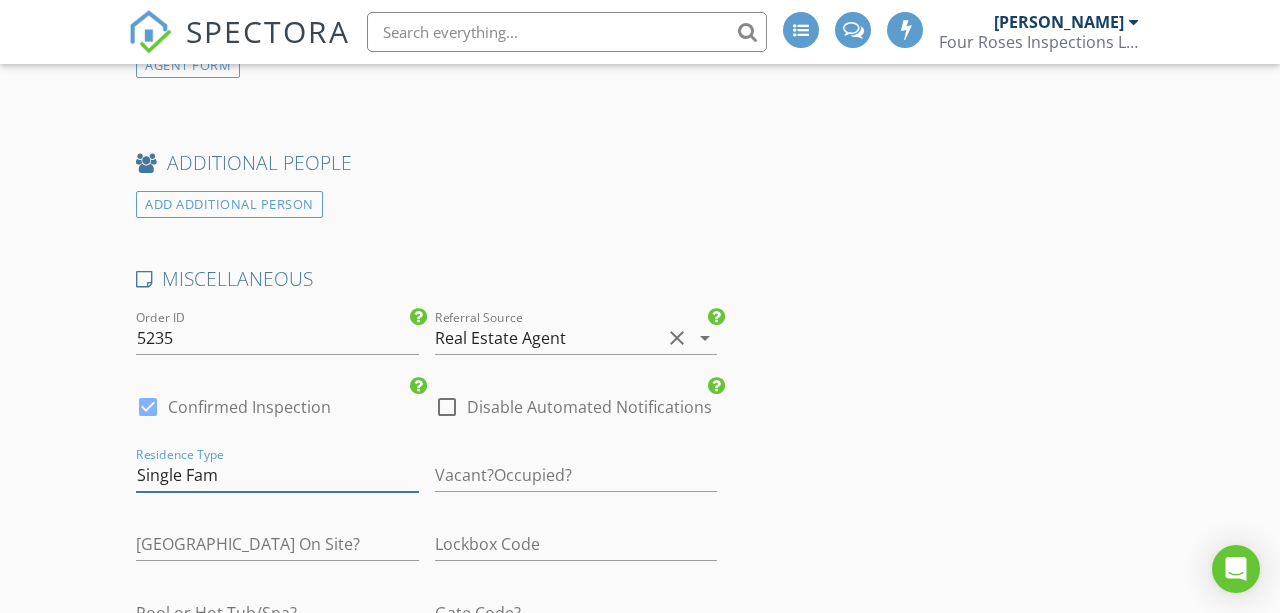 scroll, scrollTop: 3238, scrollLeft: 0, axis: vertical 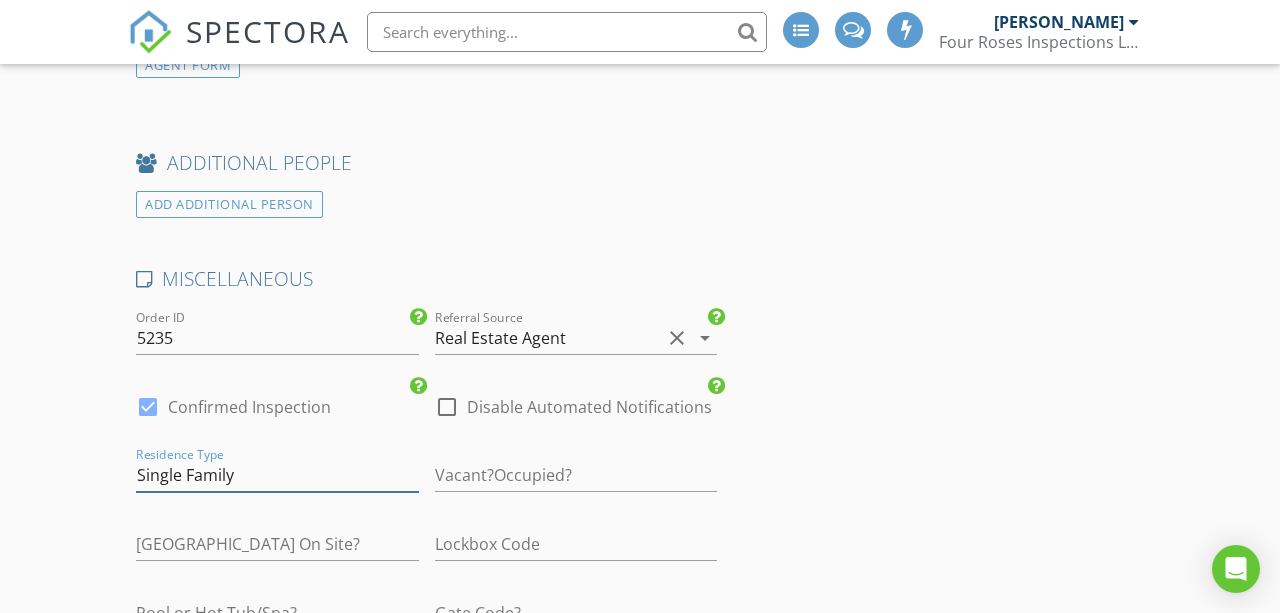 type on "Single Family" 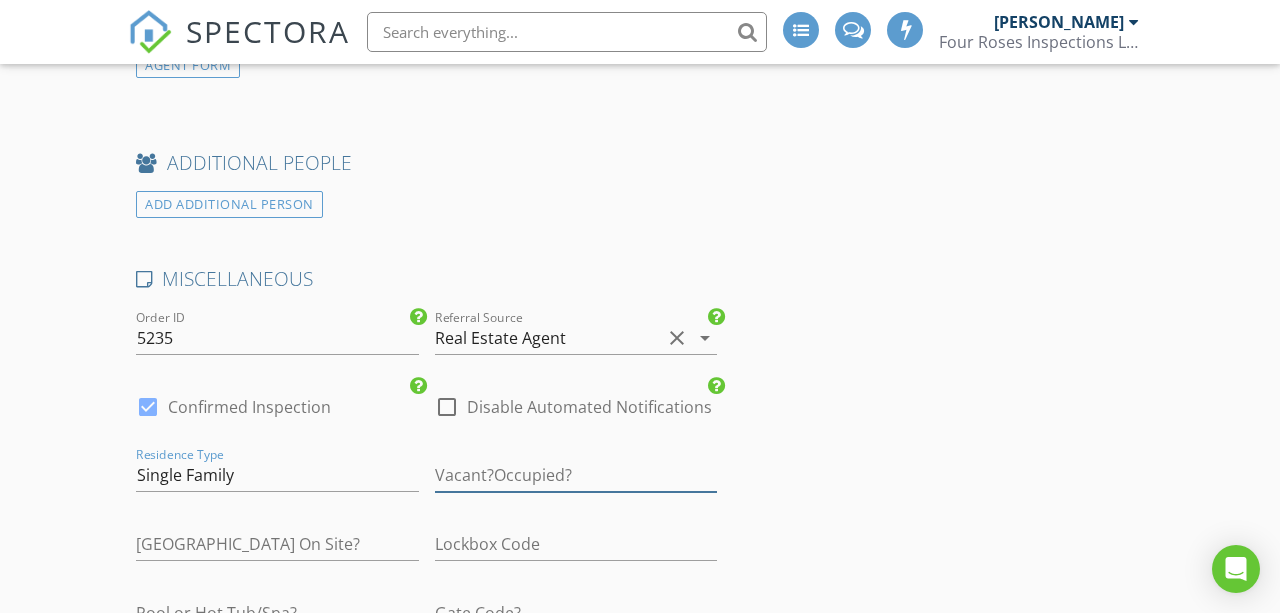 click at bounding box center [576, 475] 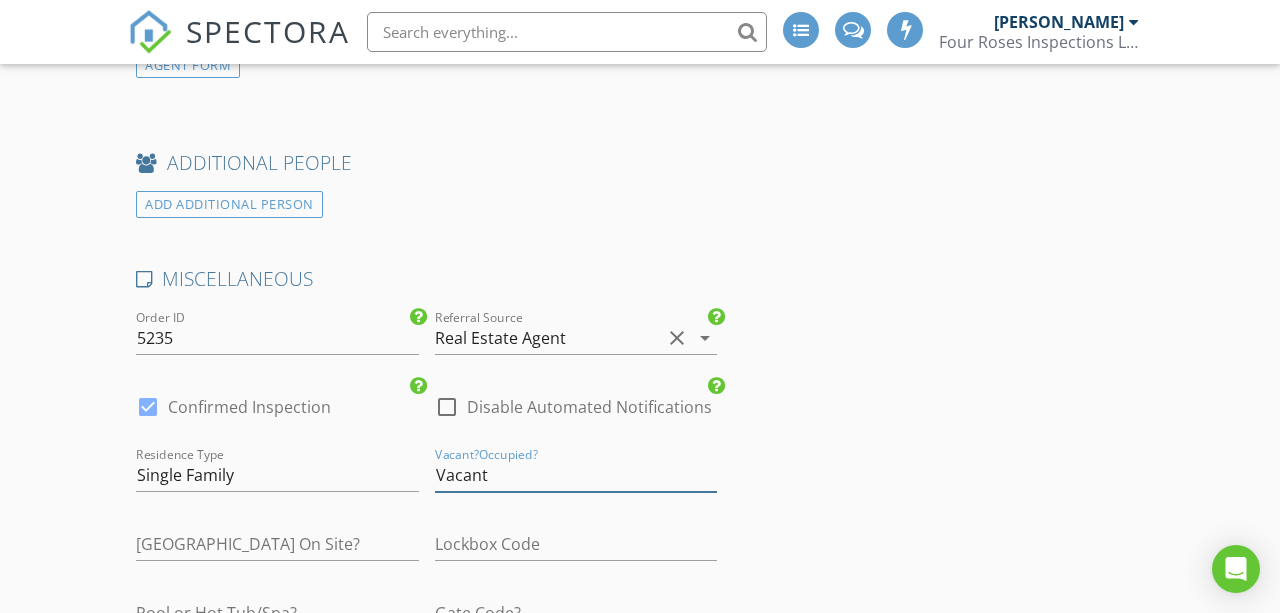 type on "Vacant" 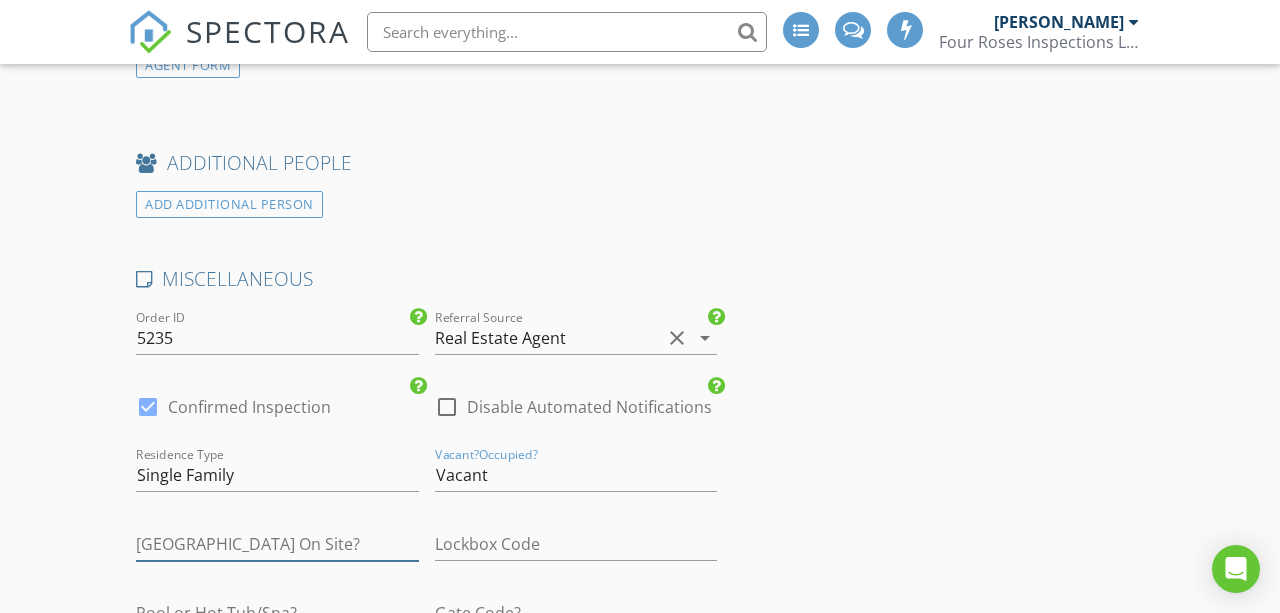 click at bounding box center [277, 544] 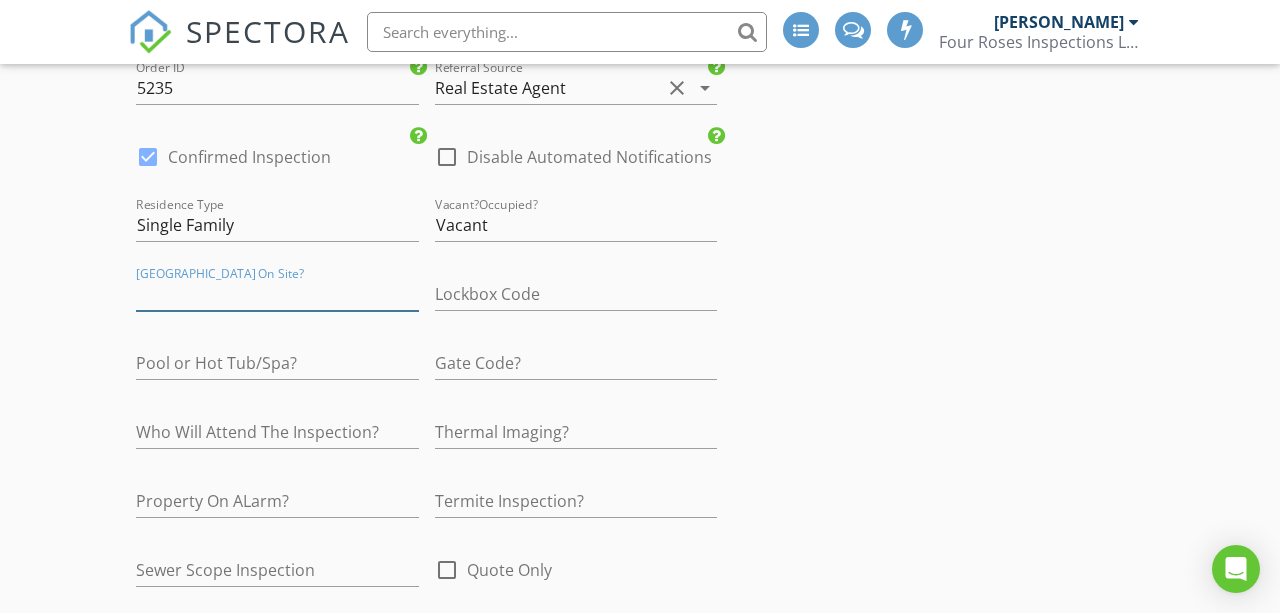 scroll, scrollTop: 3487, scrollLeft: 0, axis: vertical 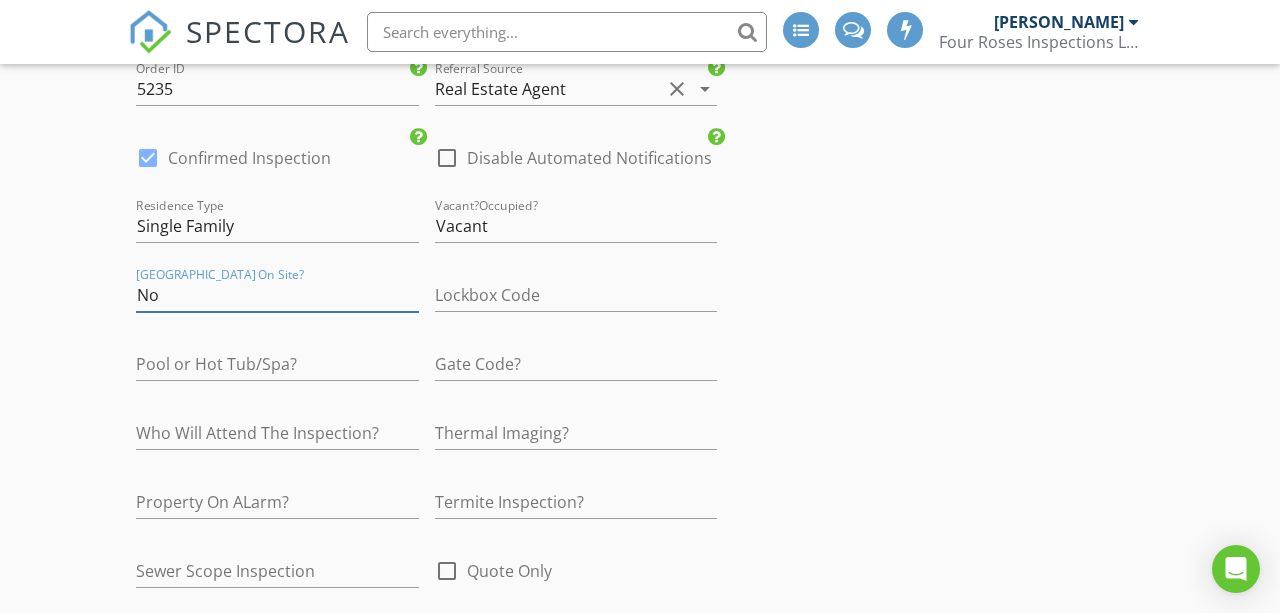 type on "No" 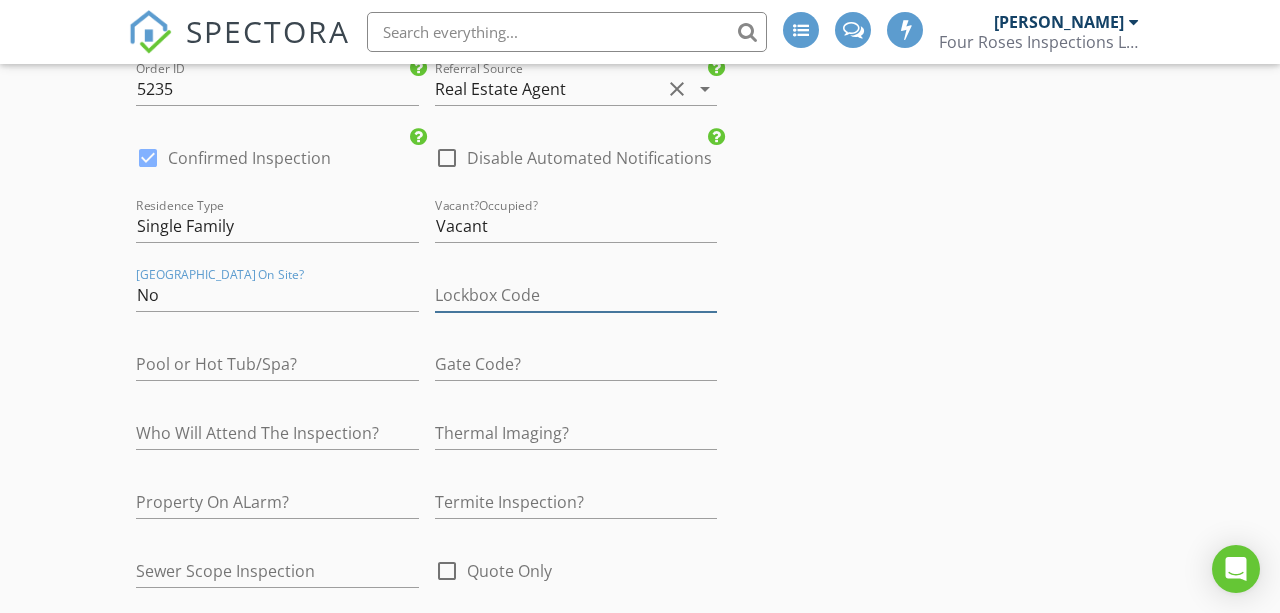 click at bounding box center [576, 295] 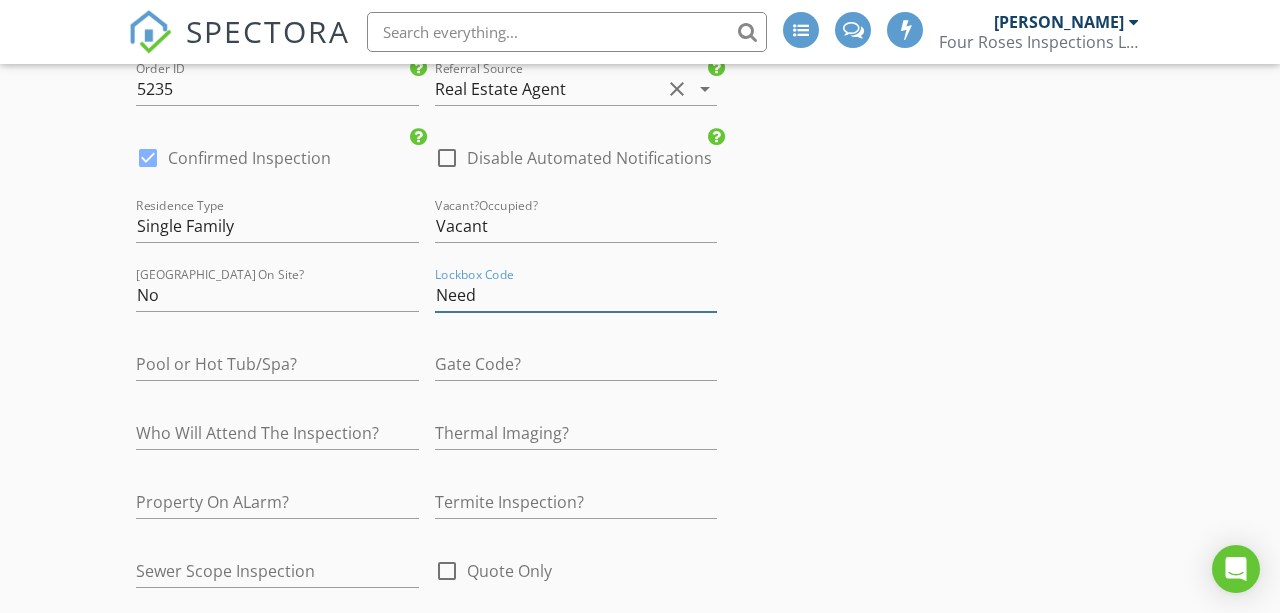 type on "Need" 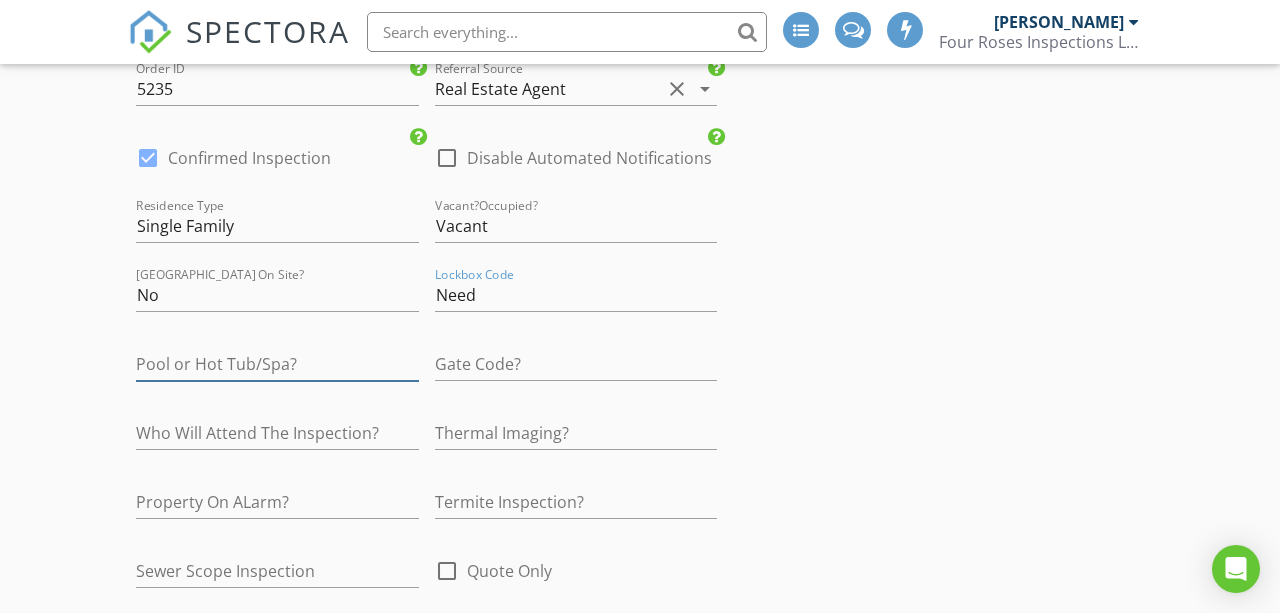 click at bounding box center [277, 364] 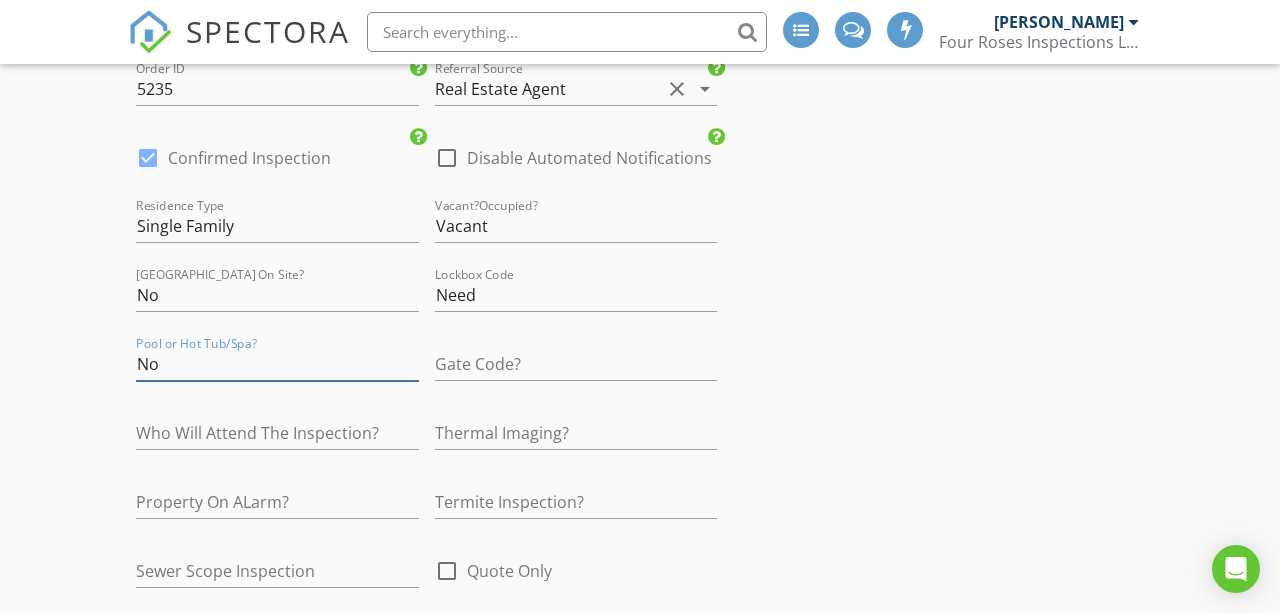 type on "No" 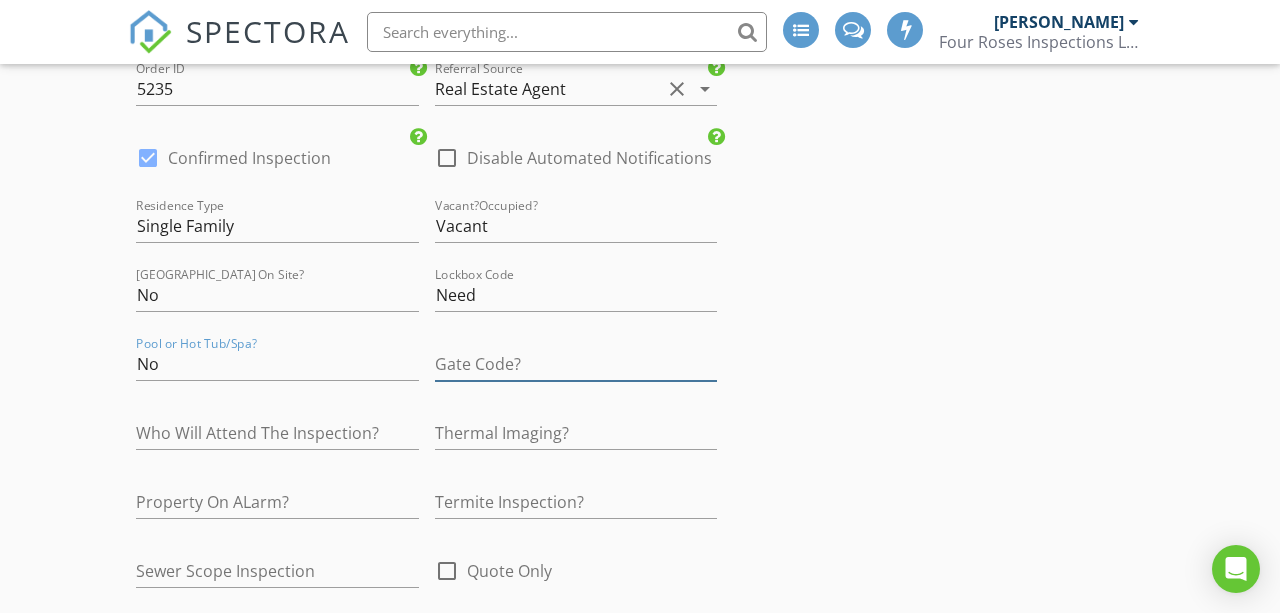 click at bounding box center [576, 364] 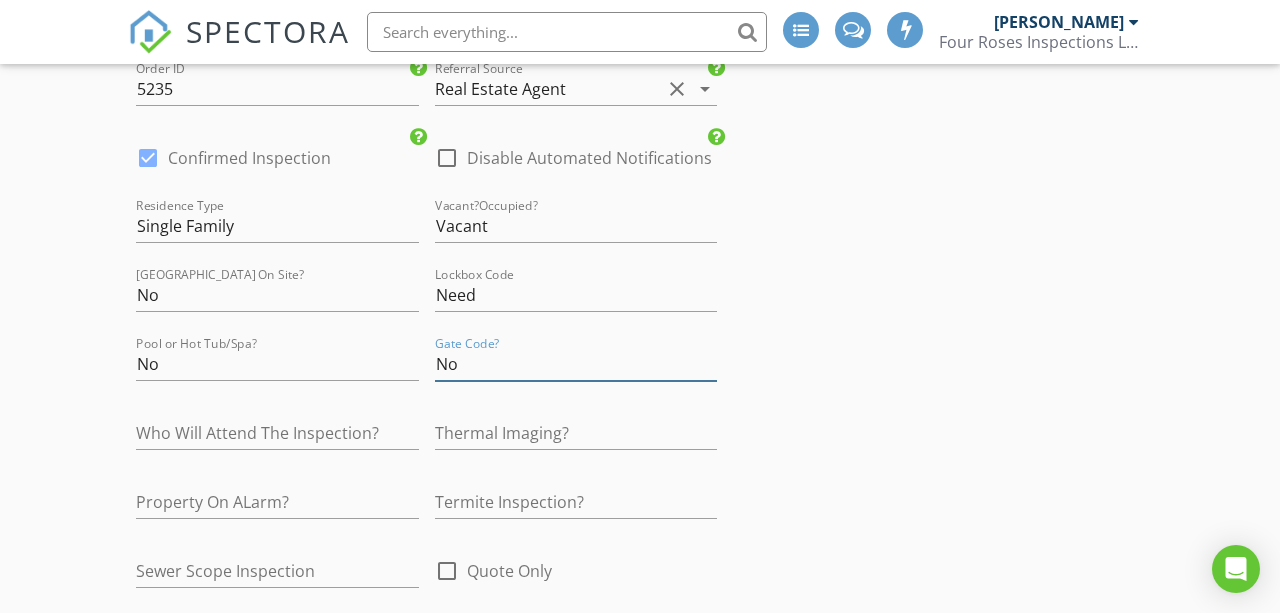 type on "No" 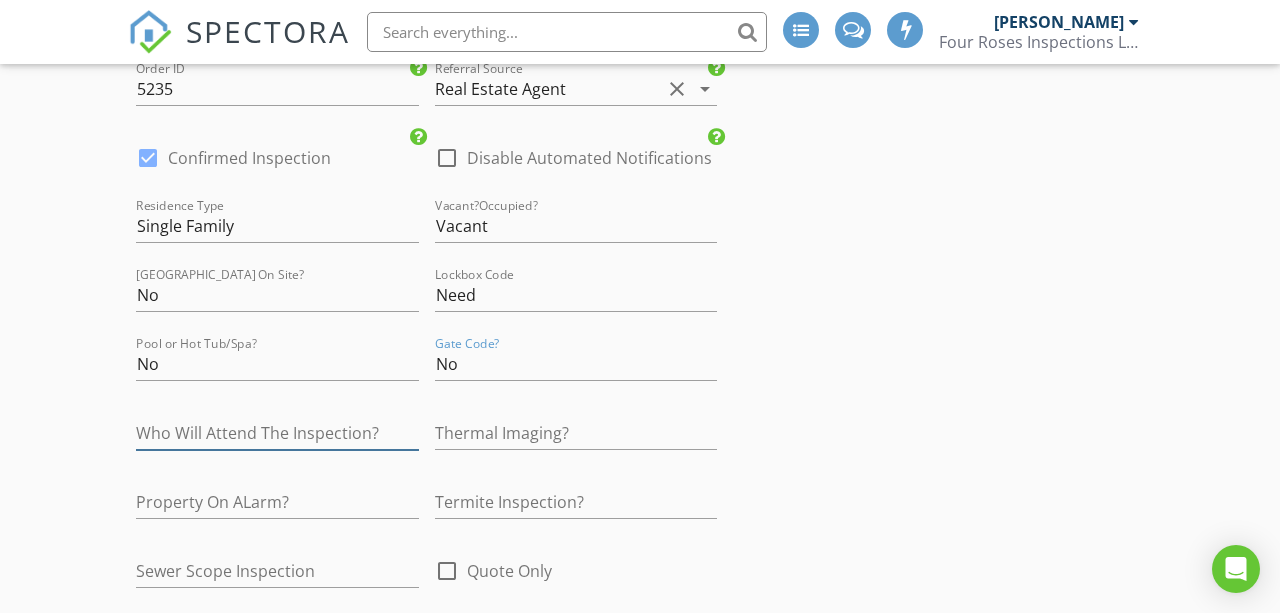 click at bounding box center (277, 433) 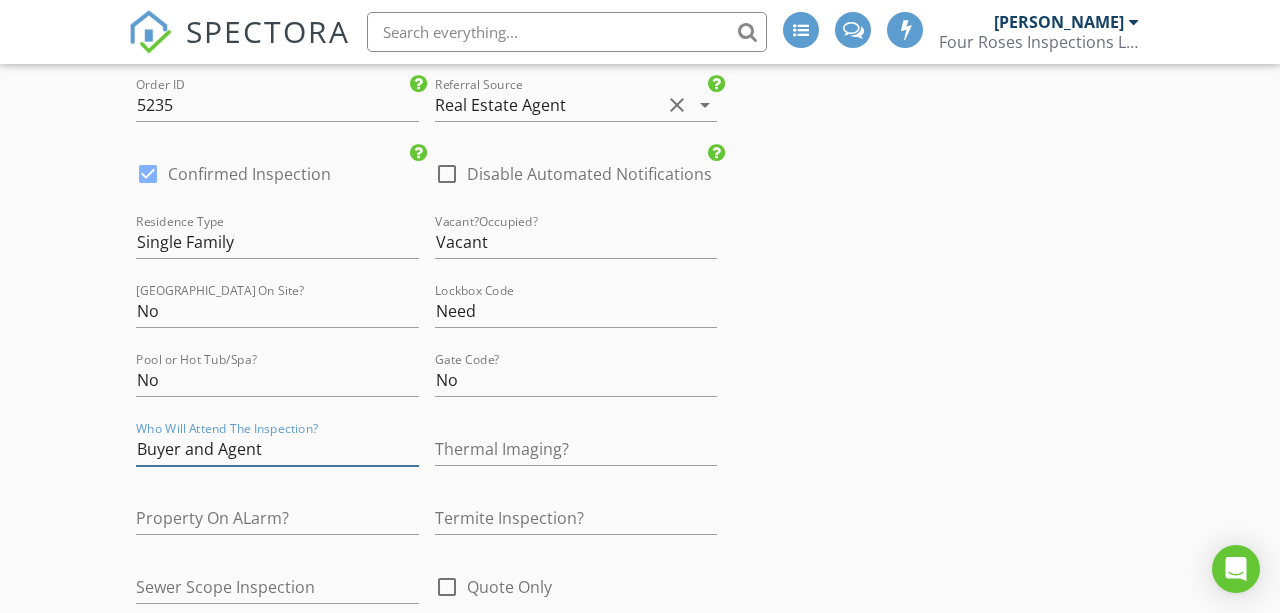 scroll, scrollTop: 3487, scrollLeft: 0, axis: vertical 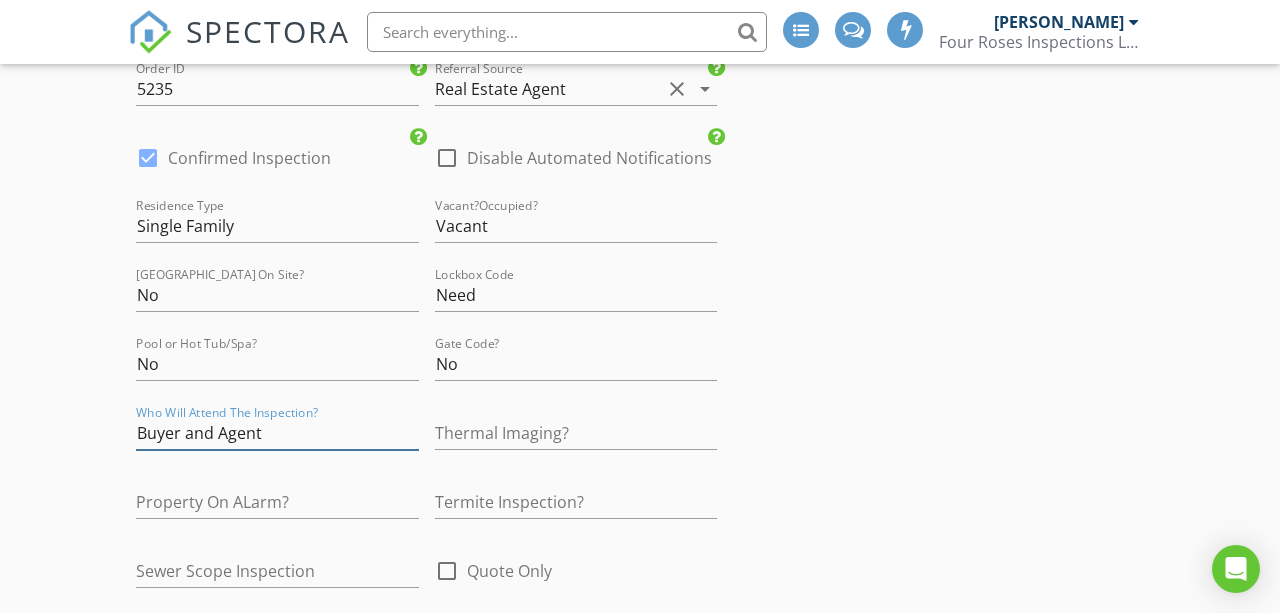 type on "Buyer and Agent" 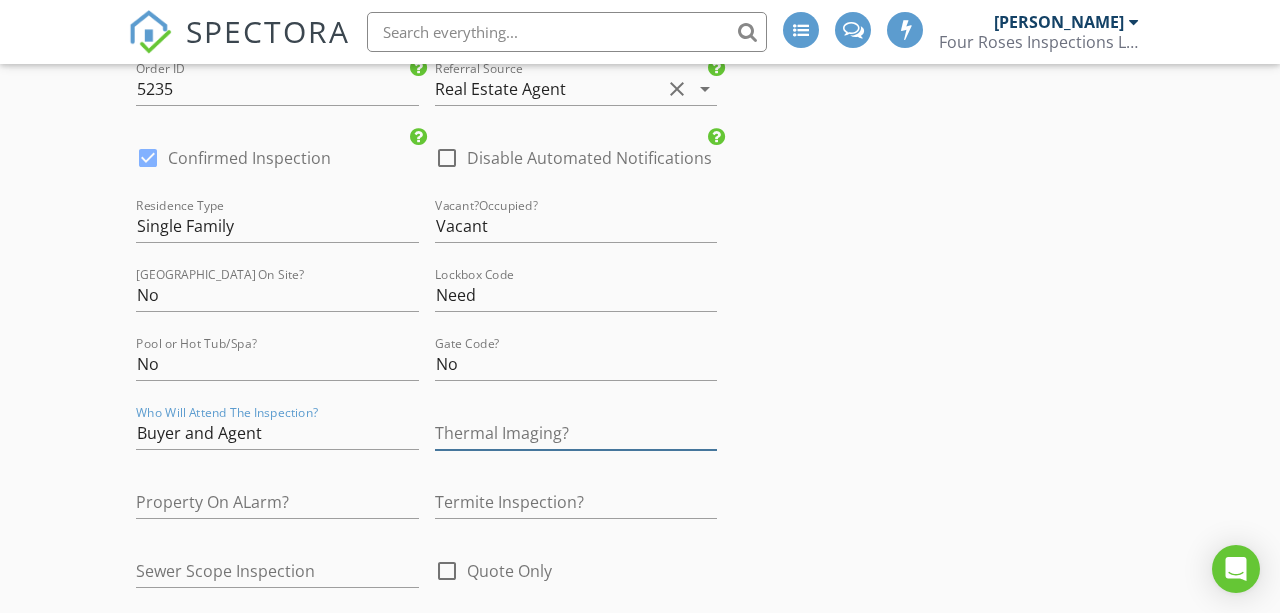 click at bounding box center (576, 433) 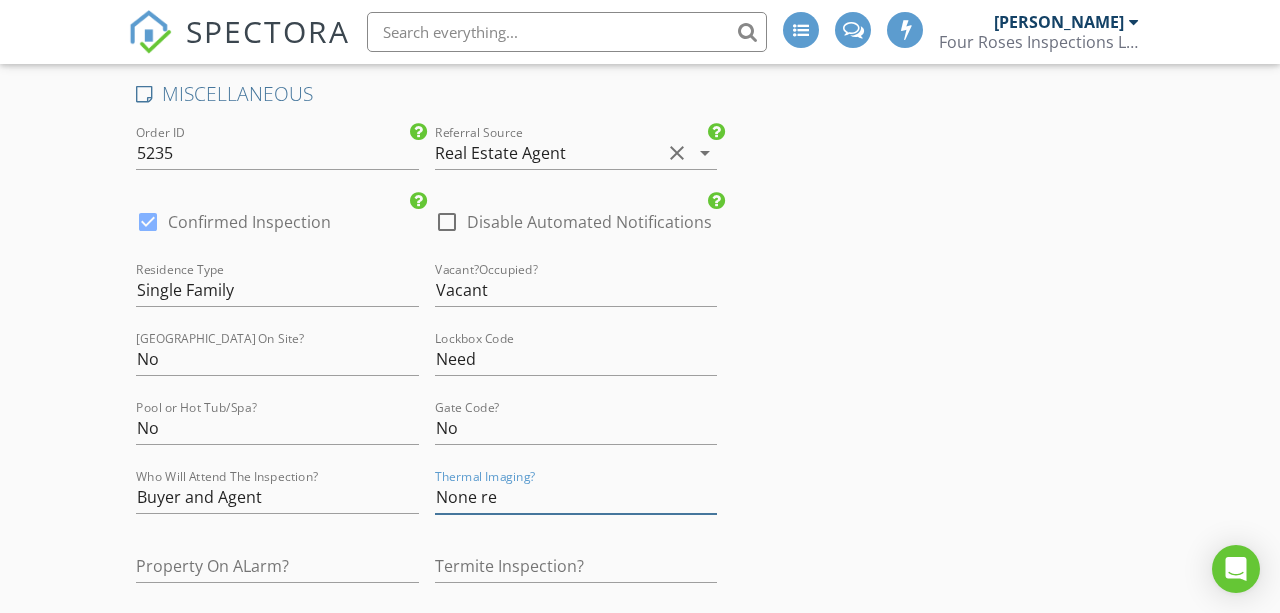 scroll, scrollTop: 3487, scrollLeft: 0, axis: vertical 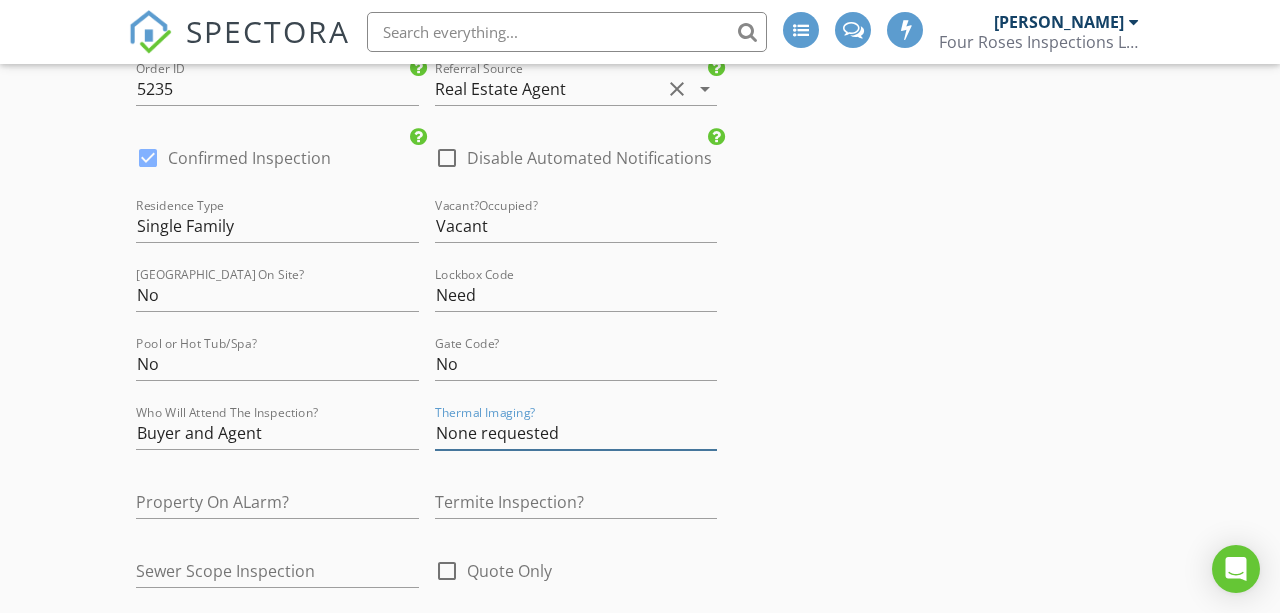 type on "None requested" 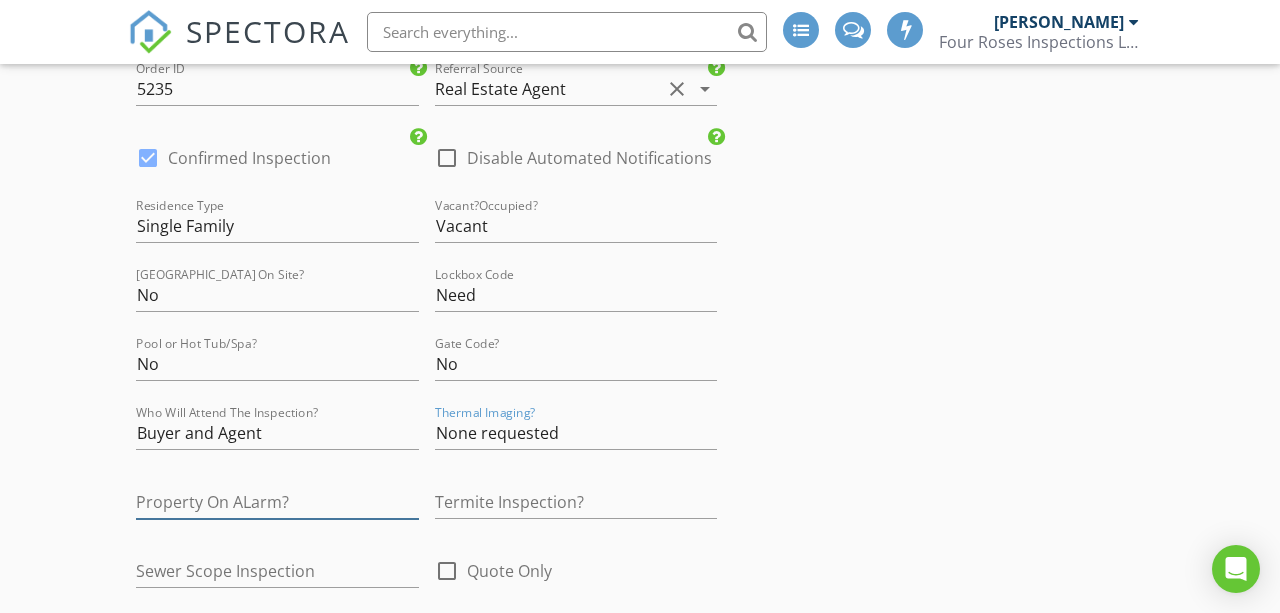 click at bounding box center (277, 502) 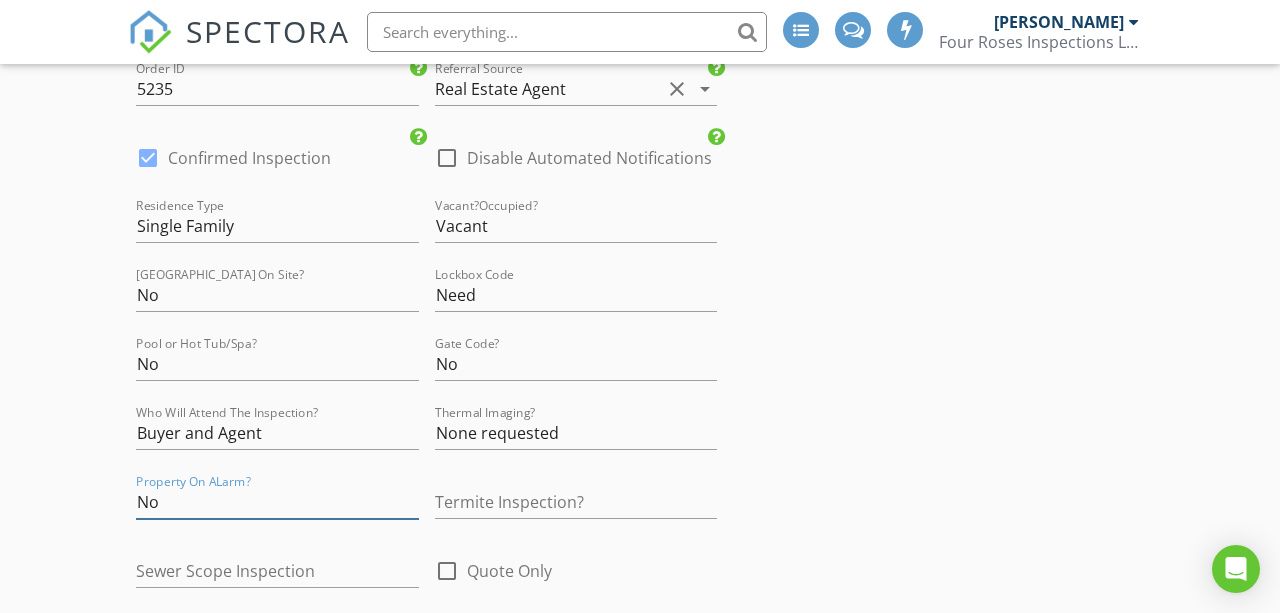 type on "No" 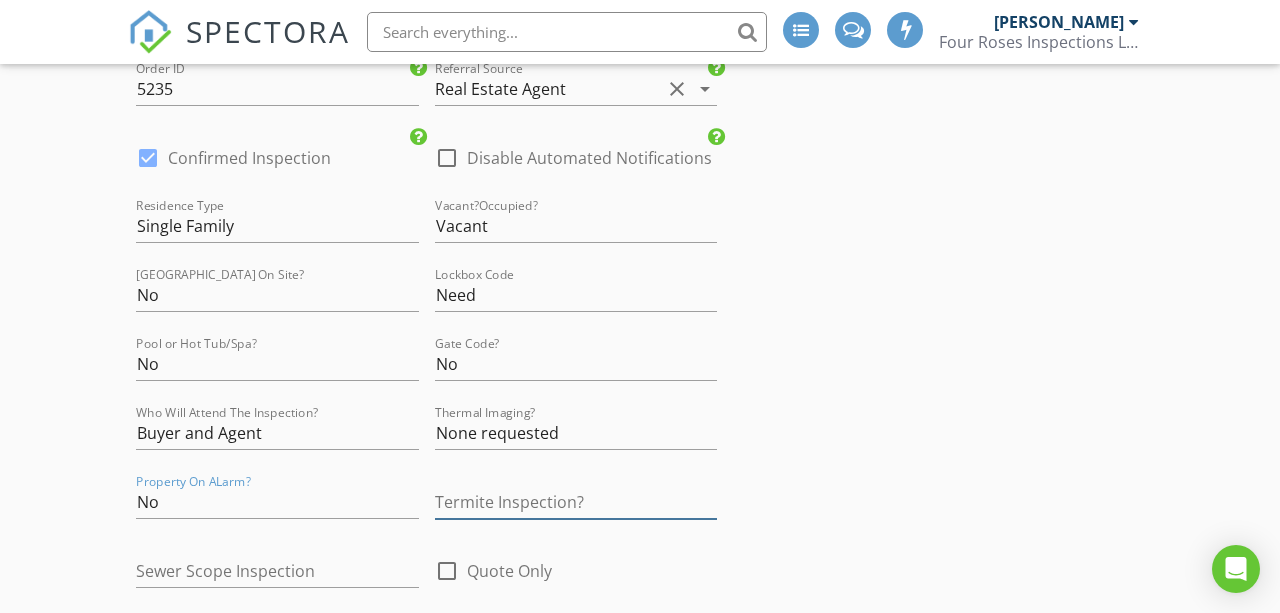 click at bounding box center (576, 502) 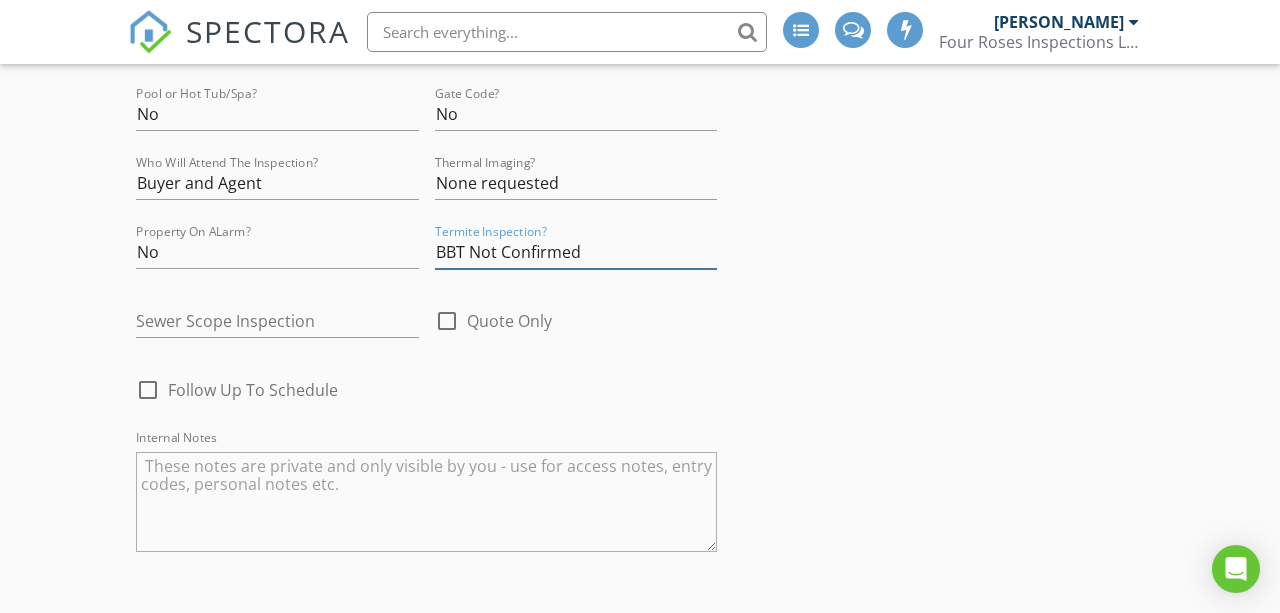 scroll, scrollTop: 3747, scrollLeft: 0, axis: vertical 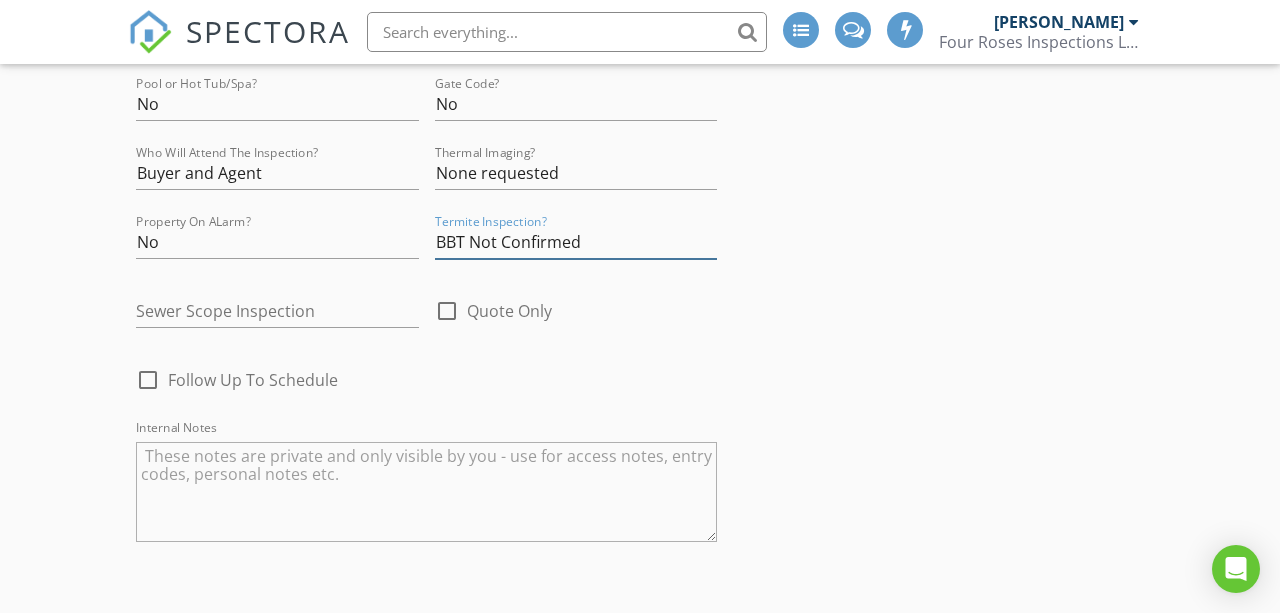 type on "BBT Not Confirmed" 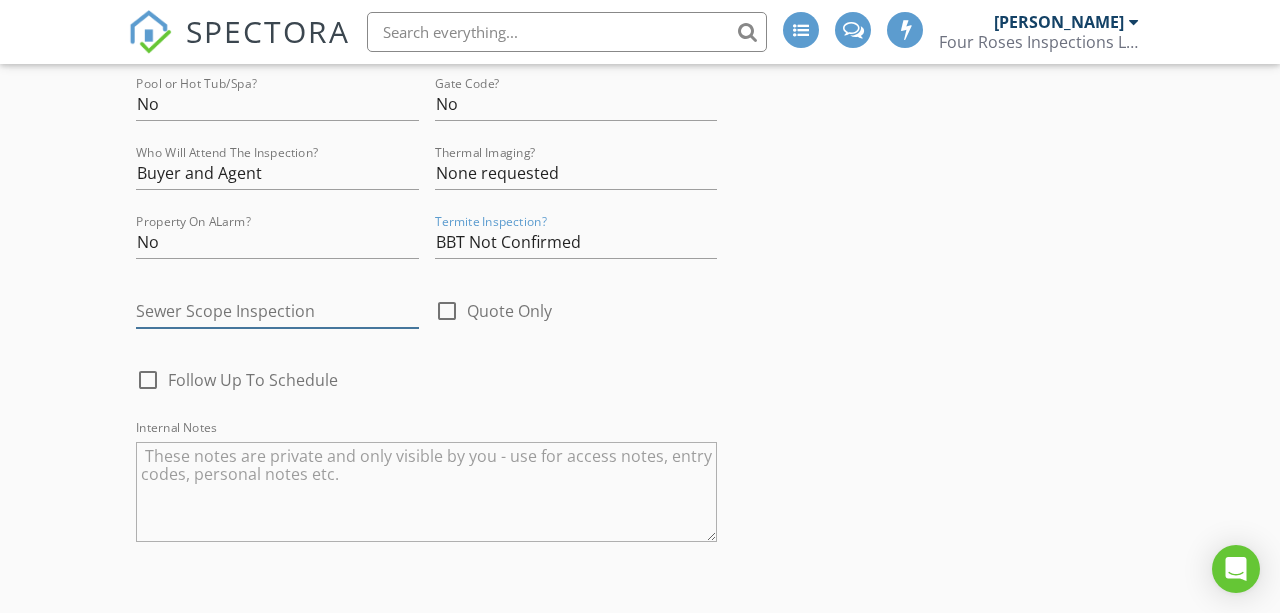 click at bounding box center [277, 311] 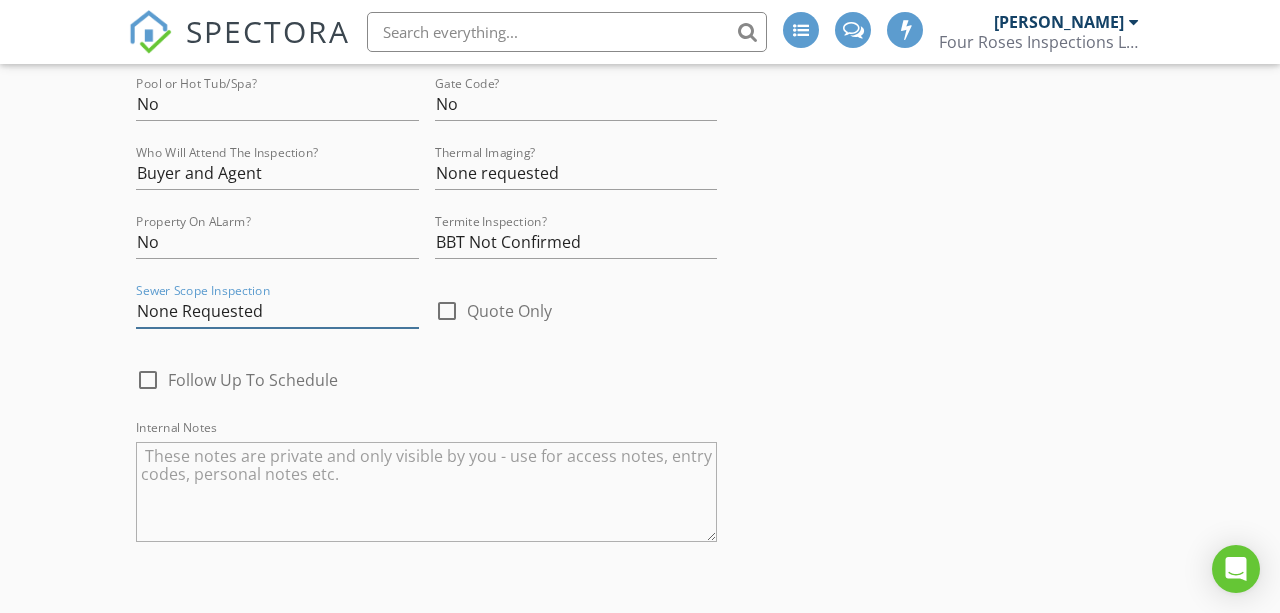 type on "None Requested" 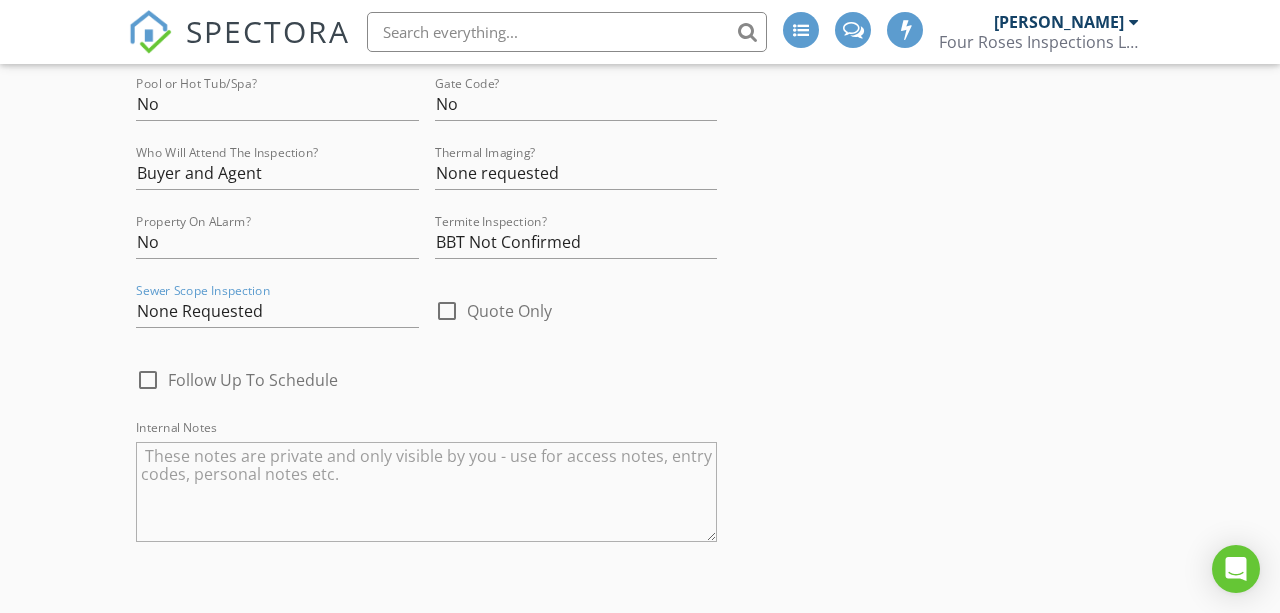 click on "MISCELLANEOUS
Order ID 5235     Referral Source Real Estate Agent clear arrow_drop_down     check_box Confirmed Inspection     check_box_outline_blank Disable Automated Notifications       Residence Type Single Family         Vacant?Occupied? Vacant         Guest House, Casita, Or Barn On Site? No         Lockbox Code Need         Pool or Hot Tub/Spa? No         Gate Code? No         Who Will Attend The Inspection? Buyer and Agent         Thermal Imaging? None requested         Property On ALarm? No         Termite Inspection? BBT Not Confirmed         Sewer Scope Inspection None Requested         check_box_outline_blank   Quote Only       check_box_outline_blank   Follow Up To Schedule       Internal Notes" at bounding box center [426, 164] 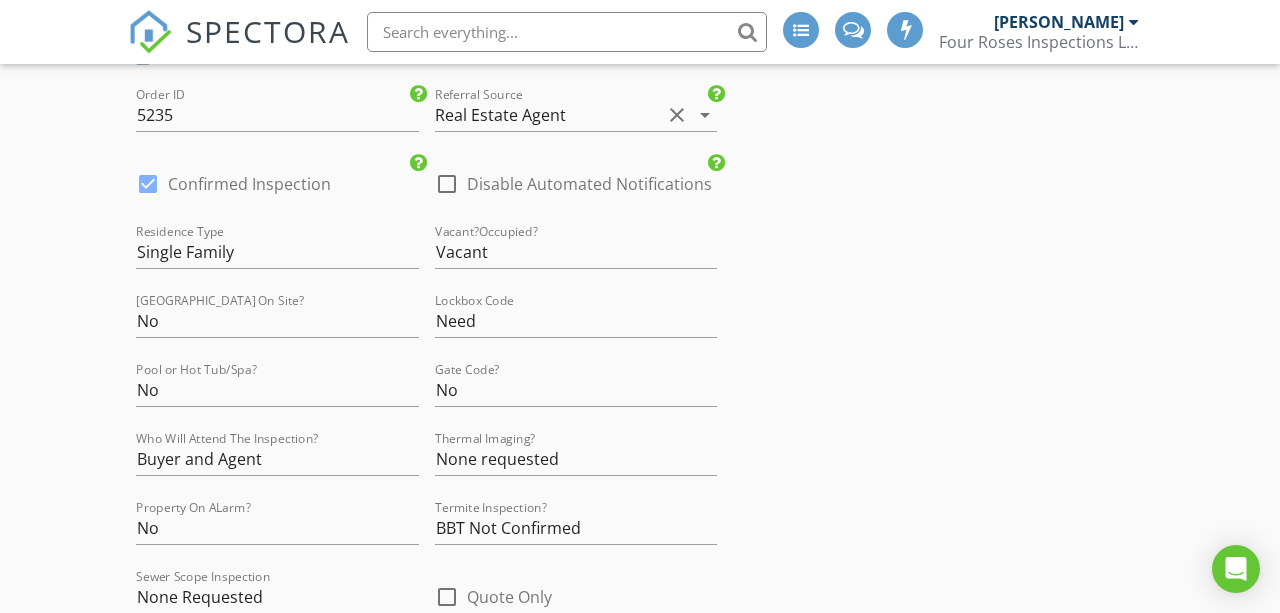 scroll, scrollTop: 3462, scrollLeft: 0, axis: vertical 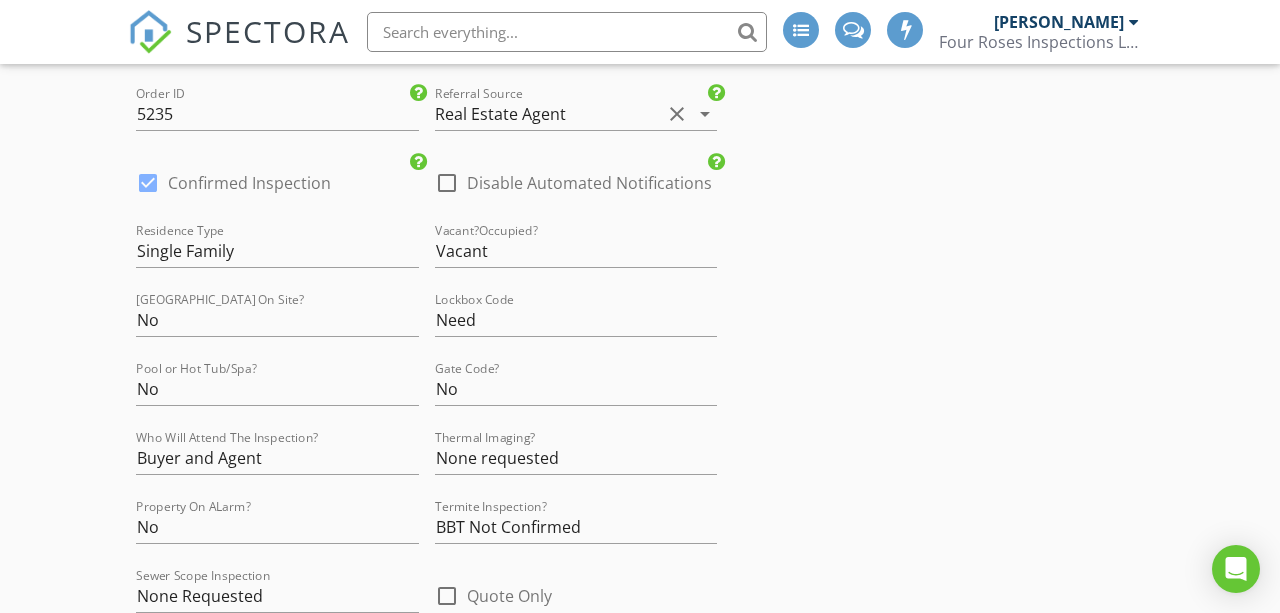 click at bounding box center [148, 183] 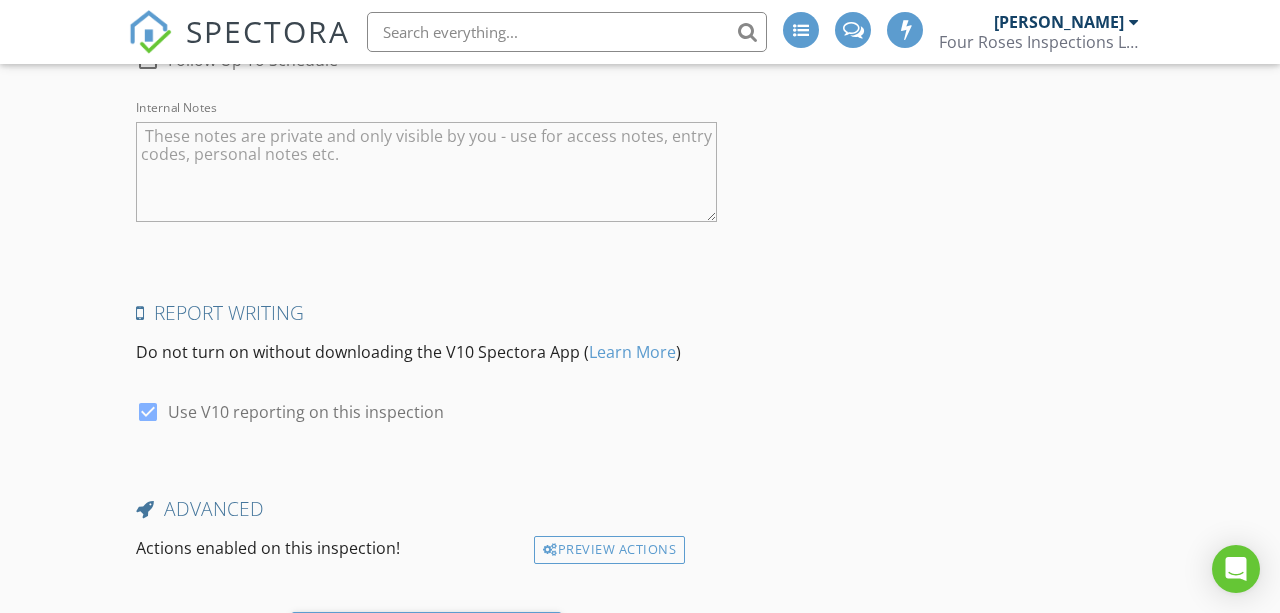 scroll, scrollTop: 4203, scrollLeft: 0, axis: vertical 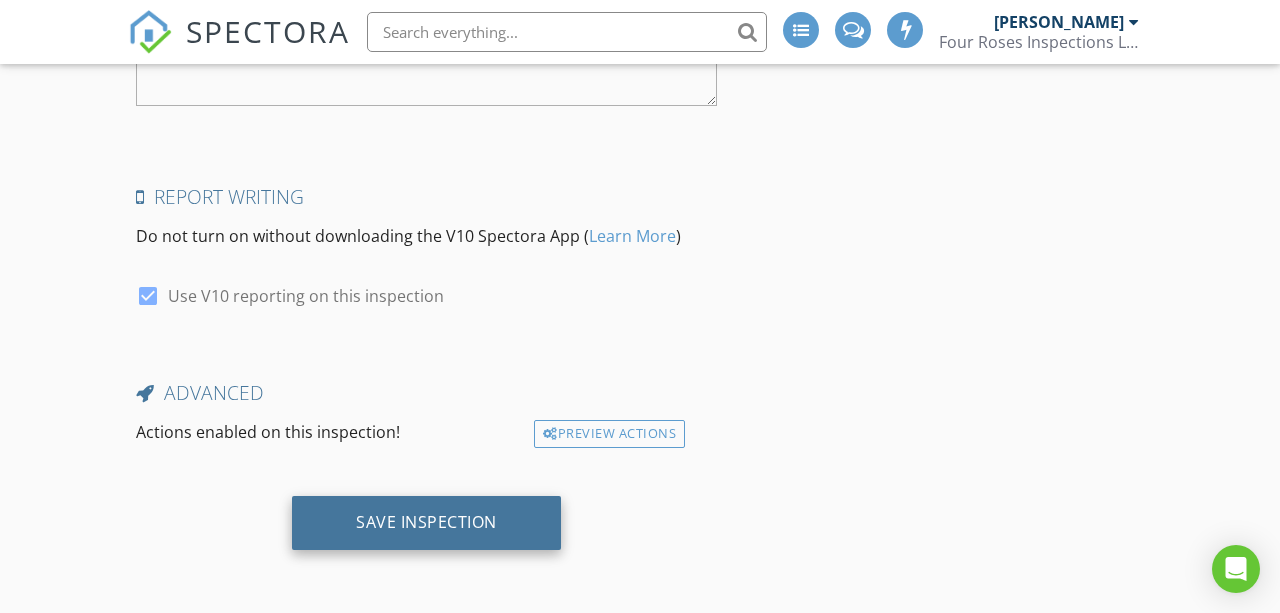 click on "Save Inspection" at bounding box center [426, 522] 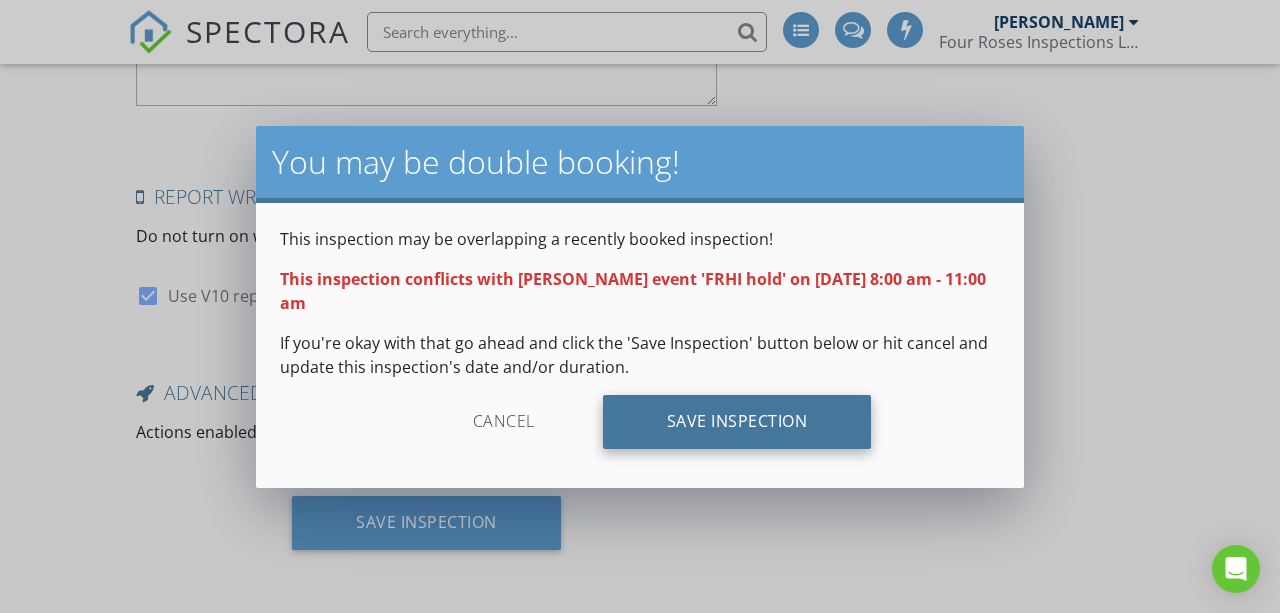 click on "Save Inspection" at bounding box center [737, 422] 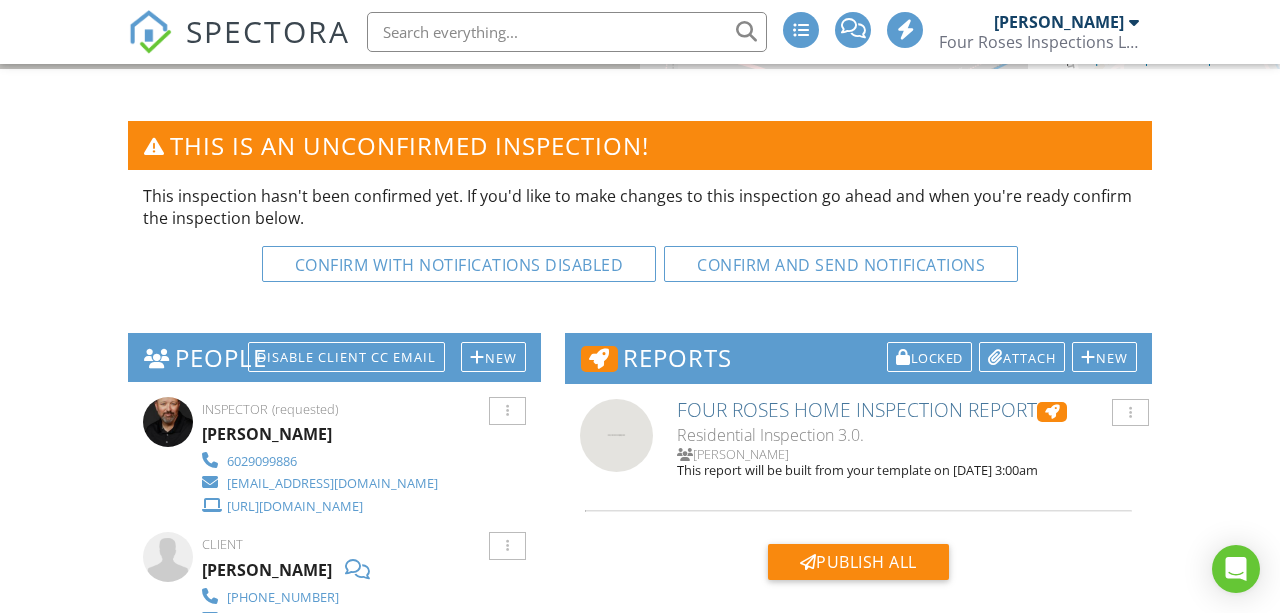 scroll, scrollTop: 487, scrollLeft: 0, axis: vertical 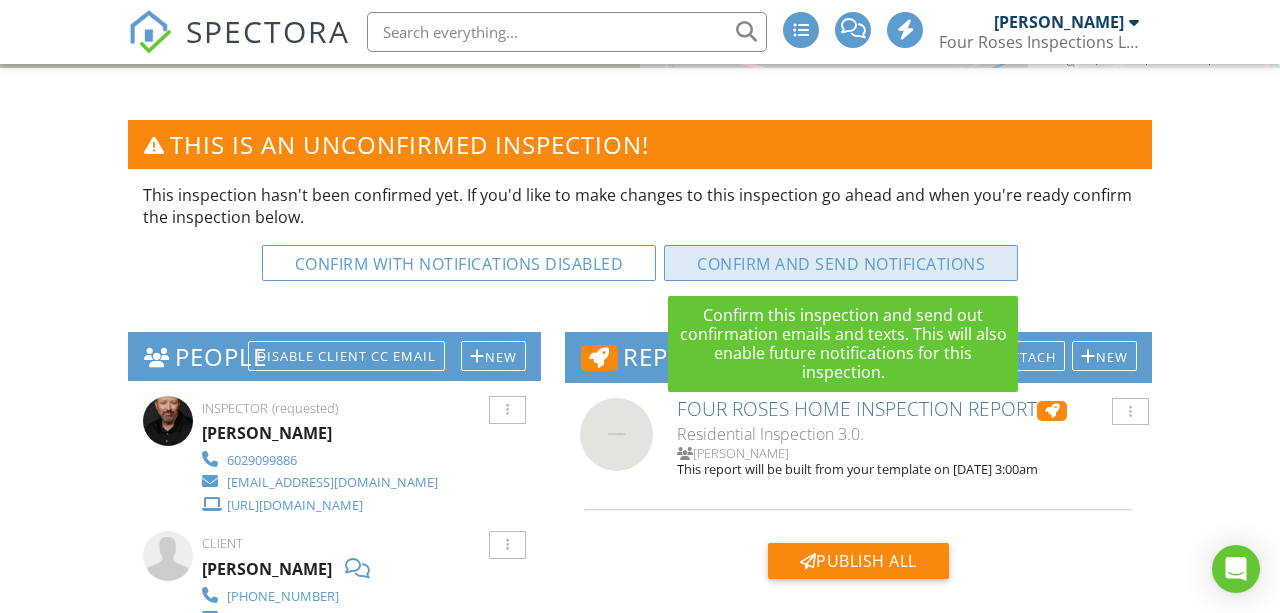click on "Confirm and send notifications" at bounding box center [459, 263] 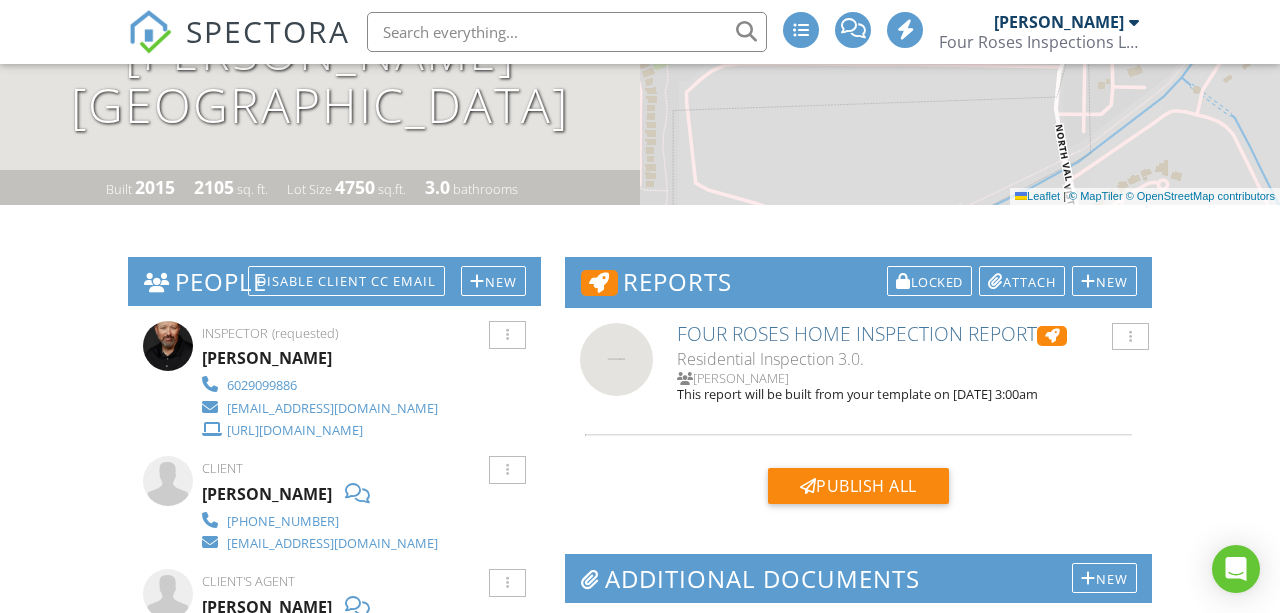 scroll, scrollTop: 233, scrollLeft: 0, axis: vertical 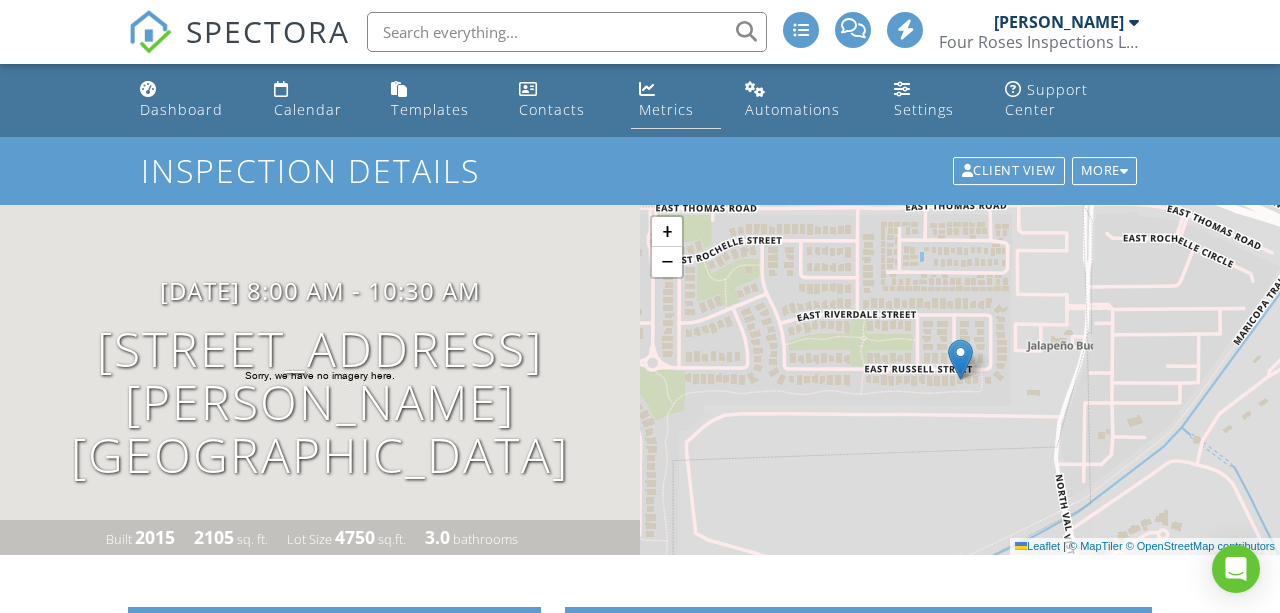 click on "Metrics" at bounding box center (666, 109) 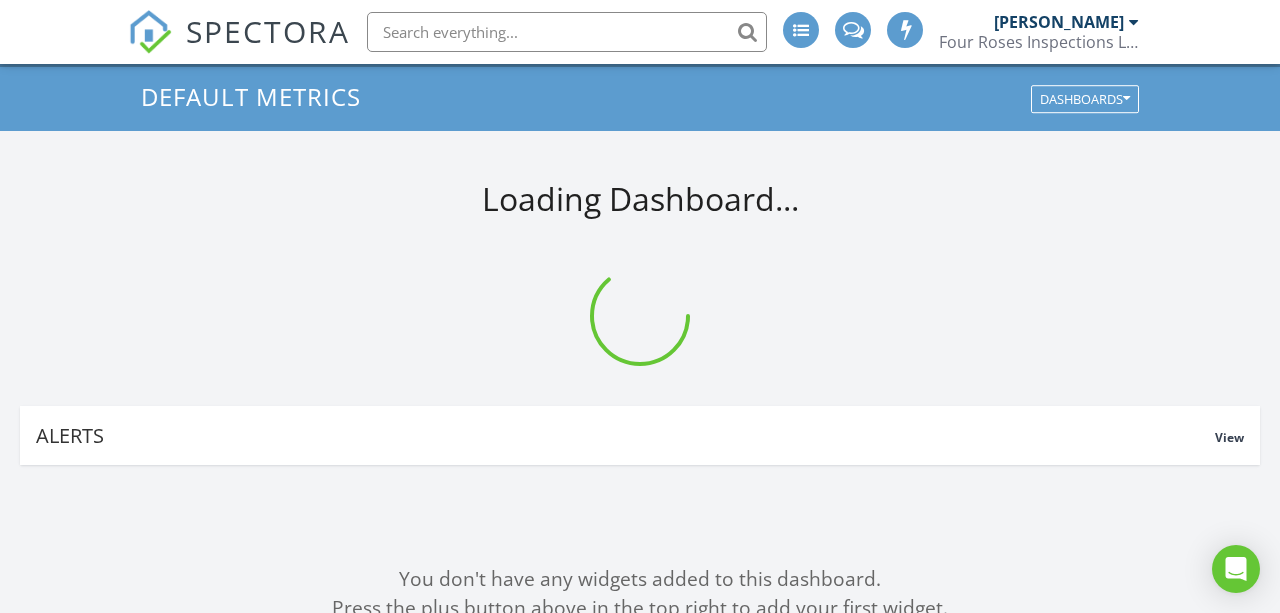 scroll, scrollTop: 70, scrollLeft: 0, axis: vertical 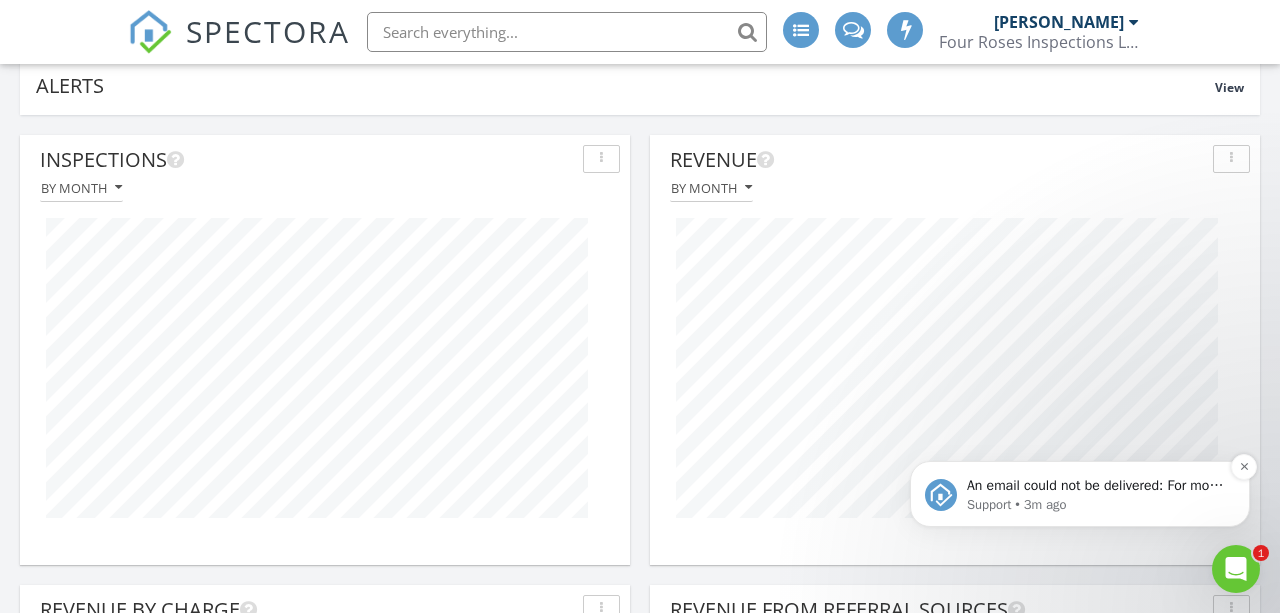 click on "An email could not be delivered:  For more information, view Why emails don't get delivered (Support Article)" at bounding box center [1096, 486] 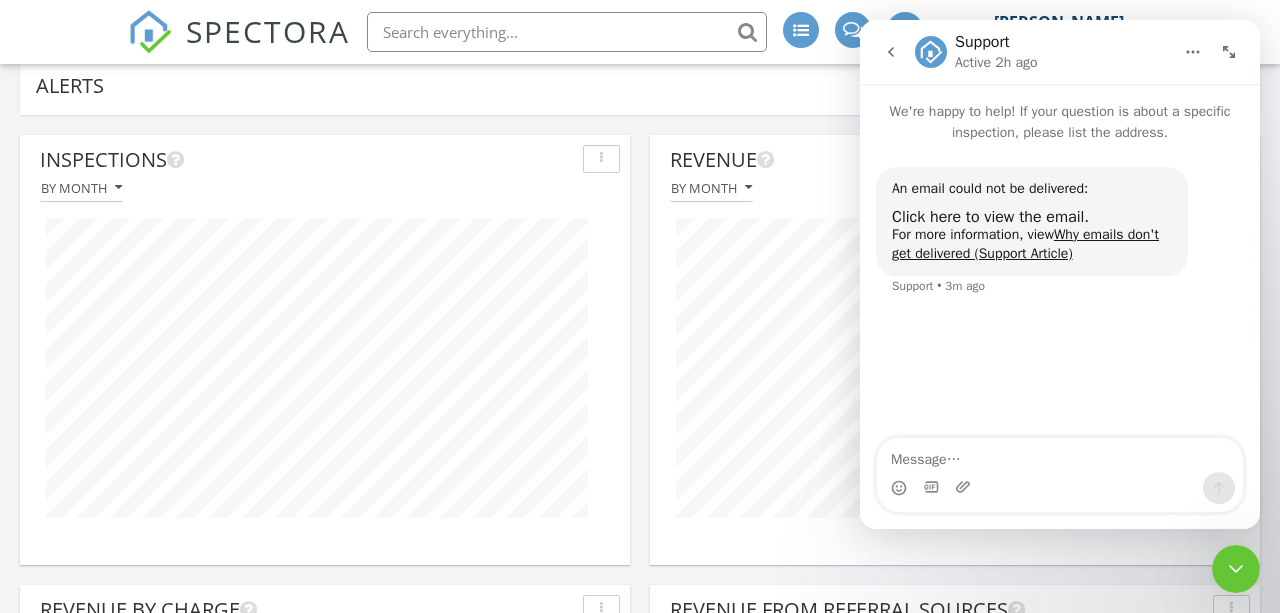 scroll, scrollTop: 0, scrollLeft: 0, axis: both 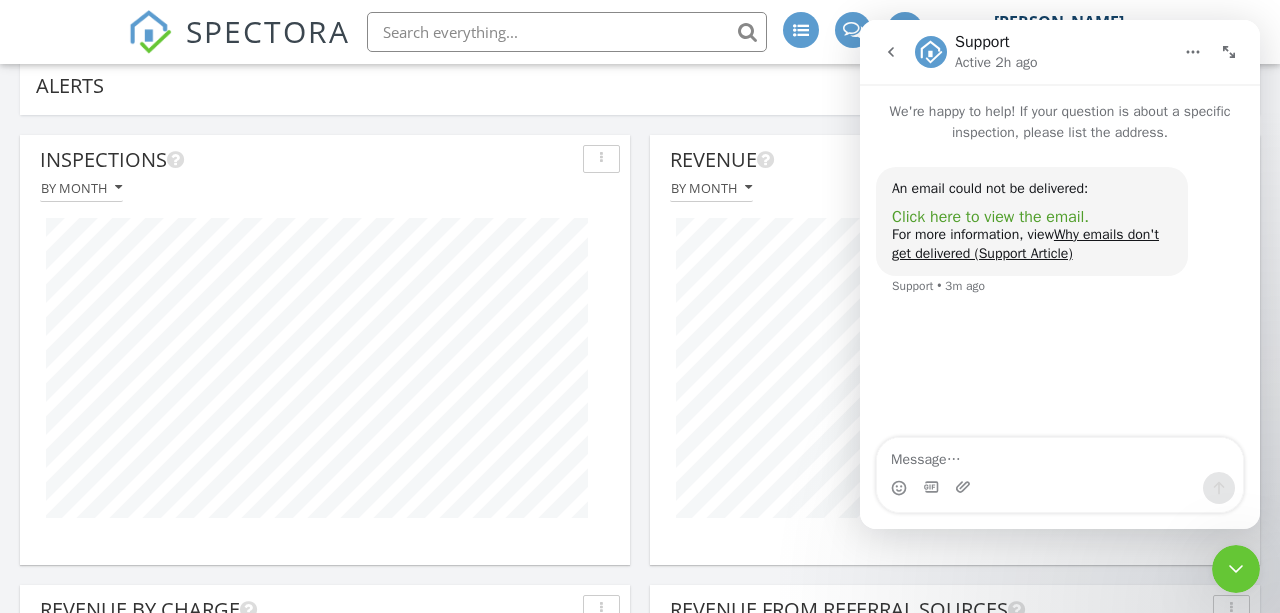 click on "Click here to view the email." at bounding box center (990, 217) 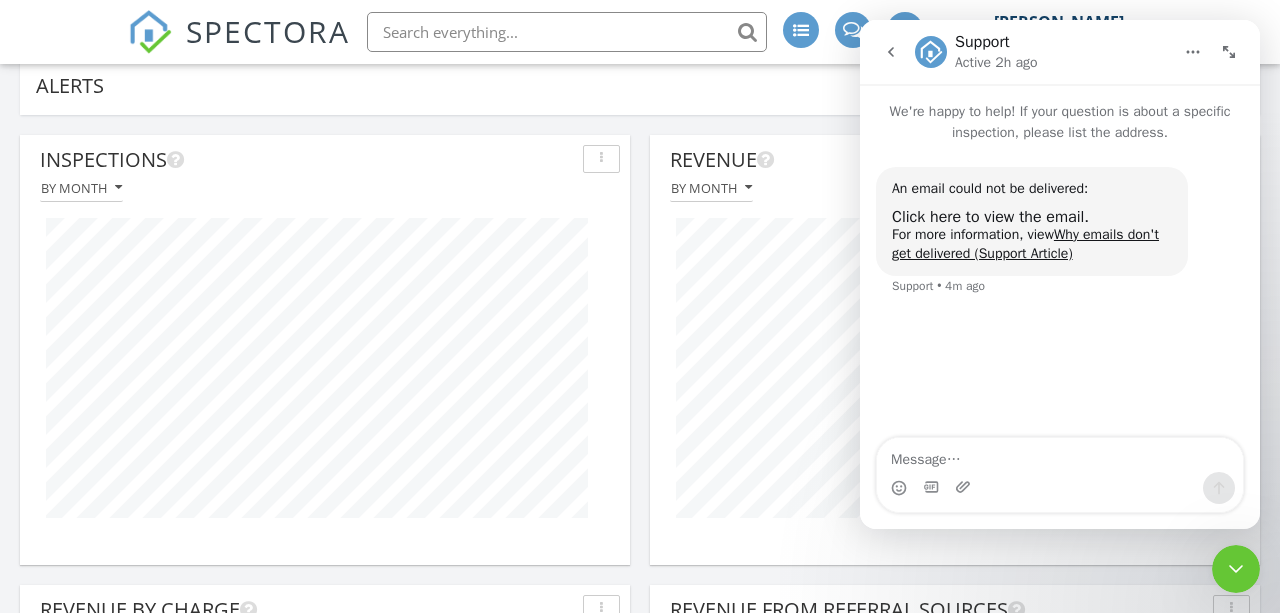 scroll, scrollTop: 0, scrollLeft: 0, axis: both 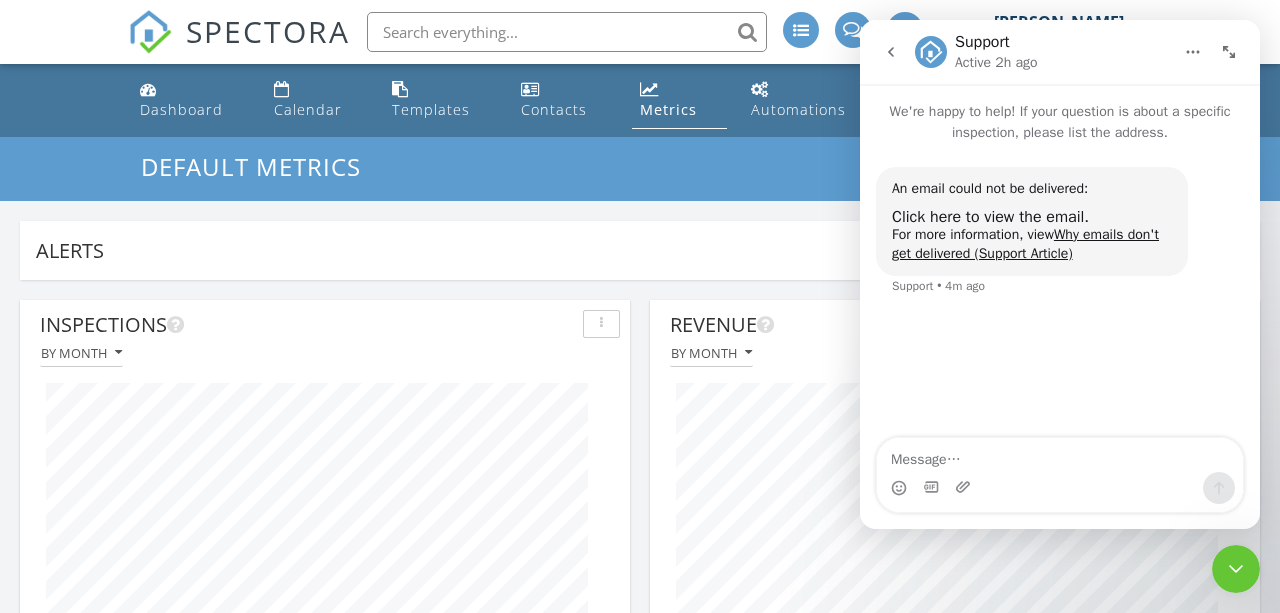 click 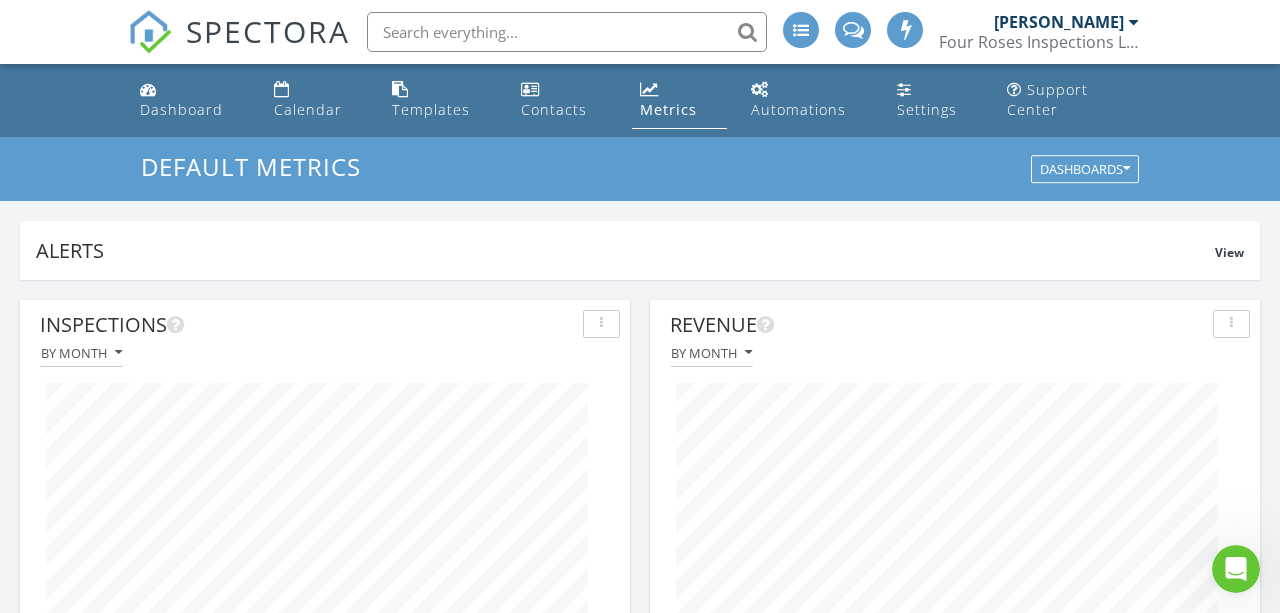 scroll, scrollTop: 0, scrollLeft: 0, axis: both 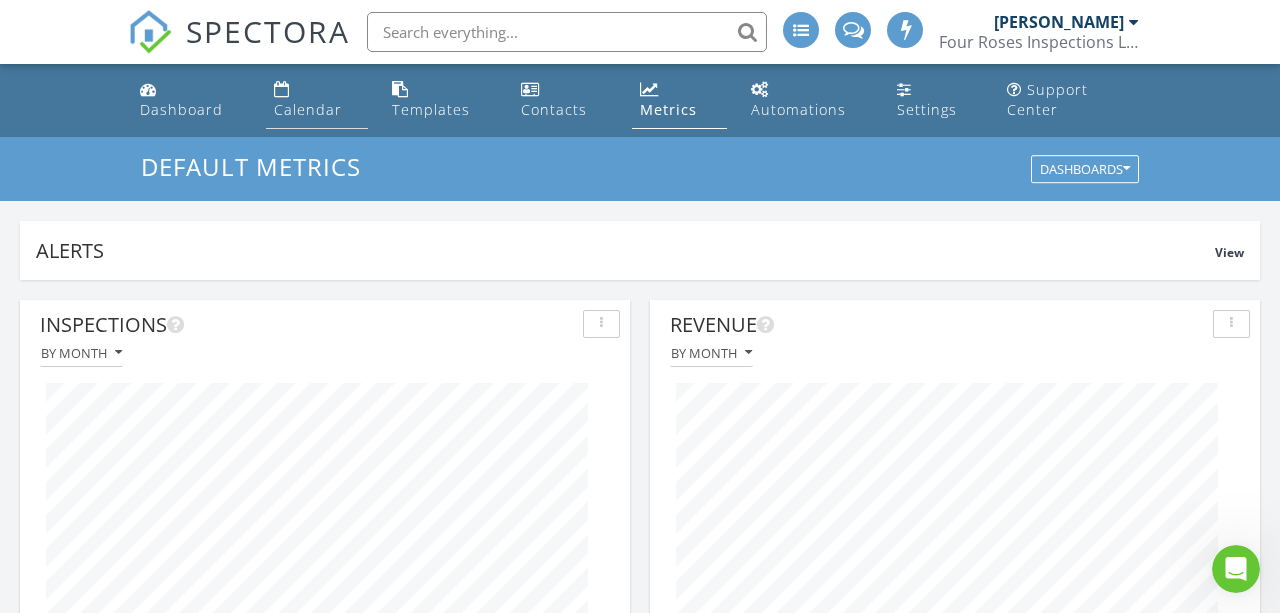 click on "Calendar" at bounding box center (308, 109) 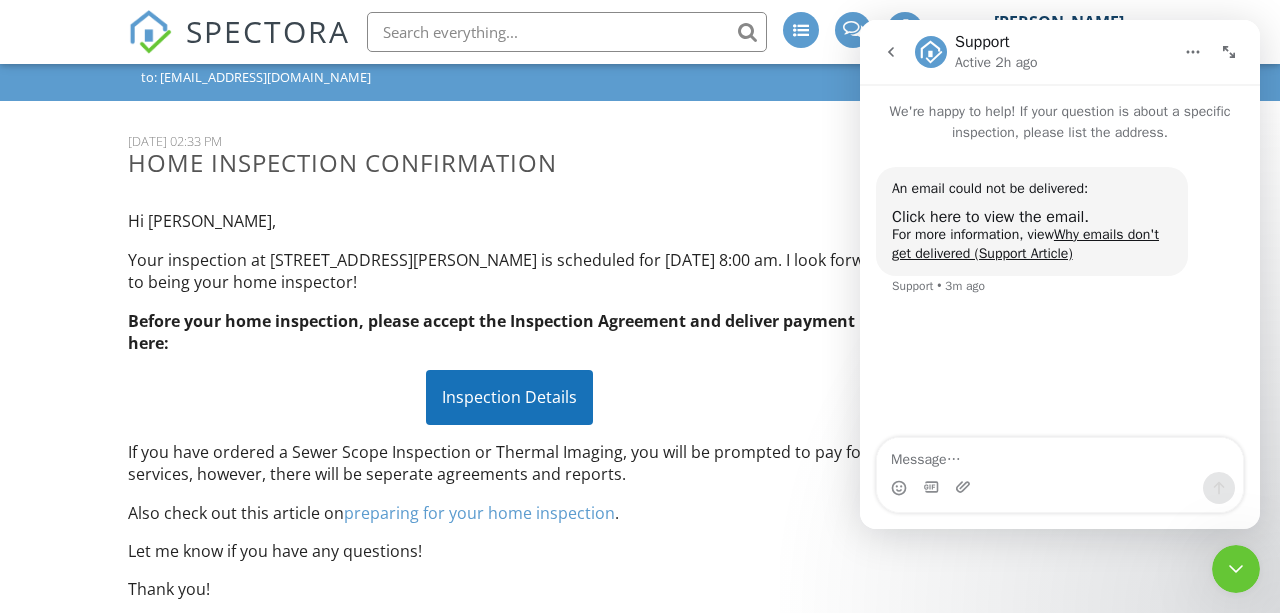 scroll, scrollTop: 98, scrollLeft: 0, axis: vertical 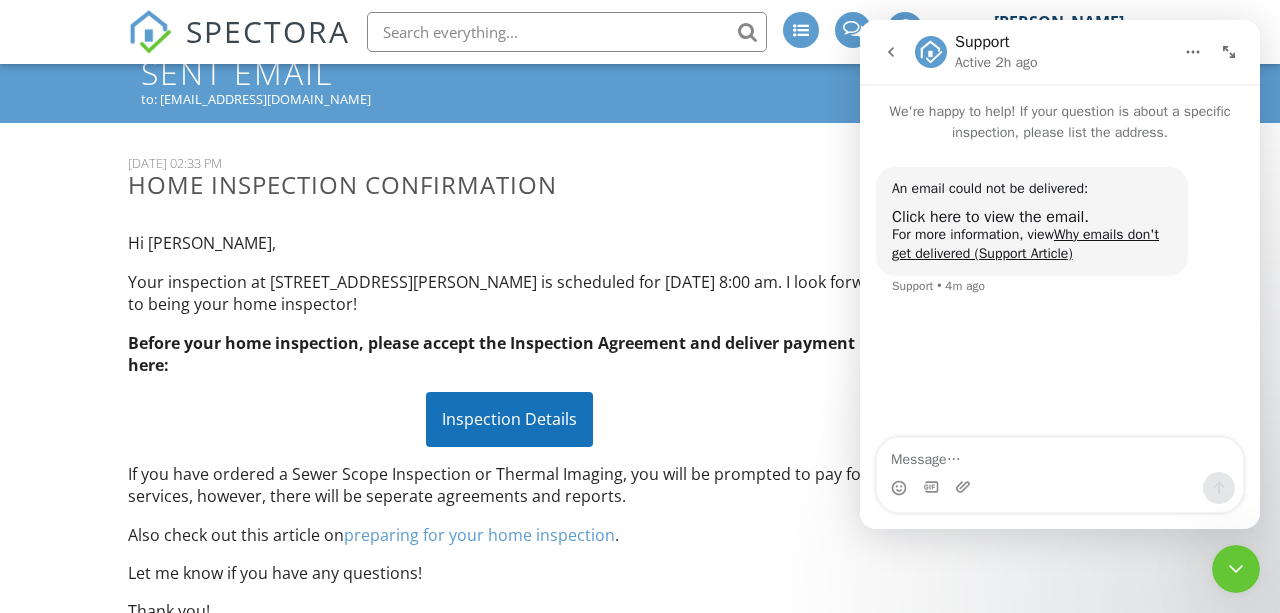 click 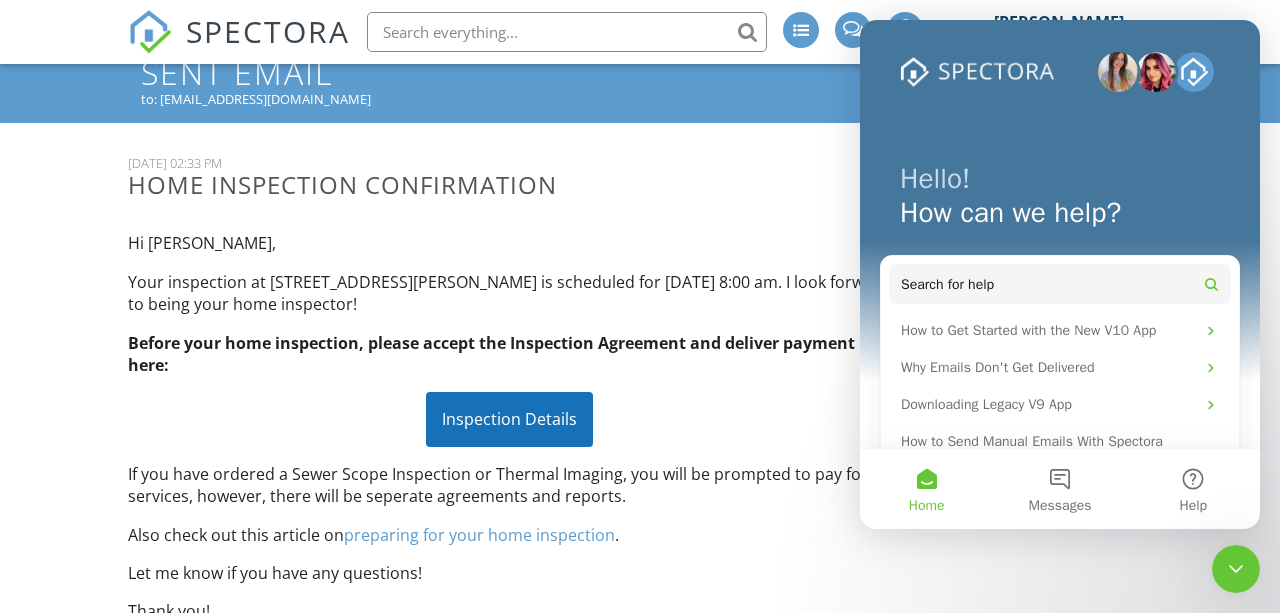 click on "[DATE] 02:33 PM" at bounding box center [509, 163] 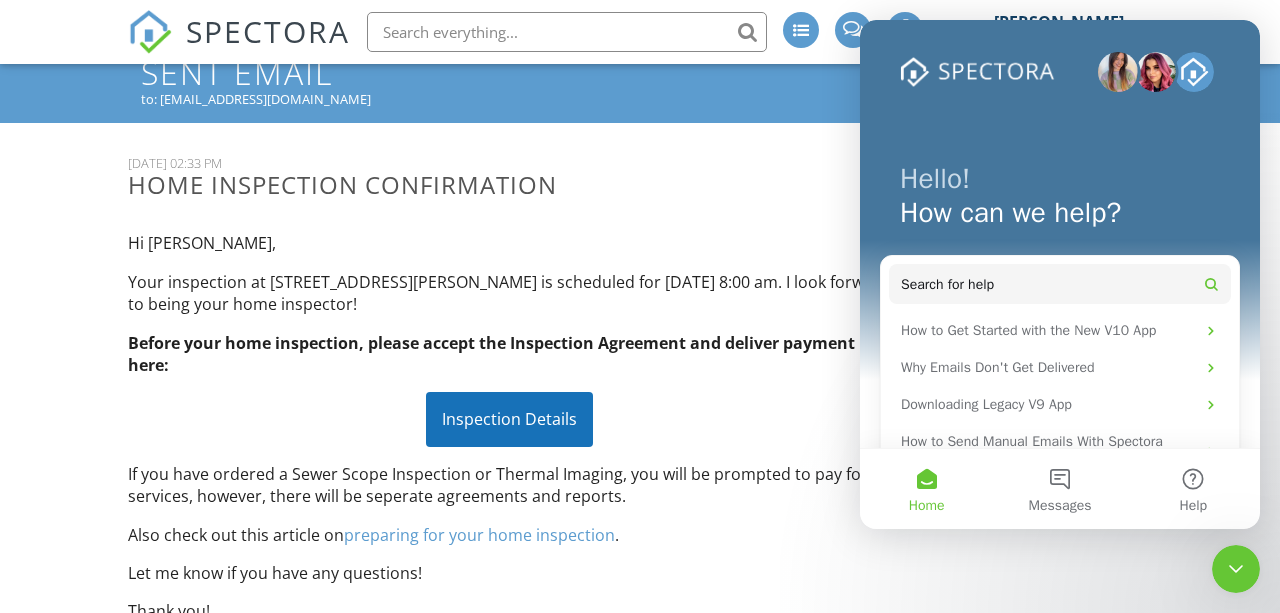 click on "[DATE] 02:33 PM" at bounding box center [509, 163] 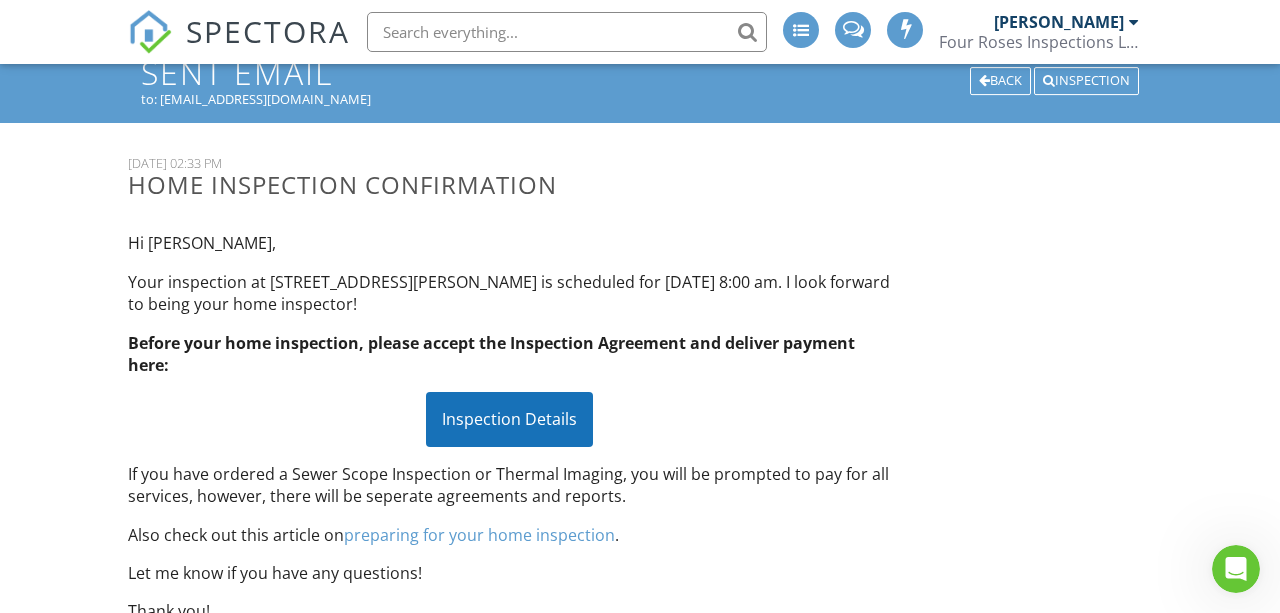 scroll, scrollTop: 0, scrollLeft: 0, axis: both 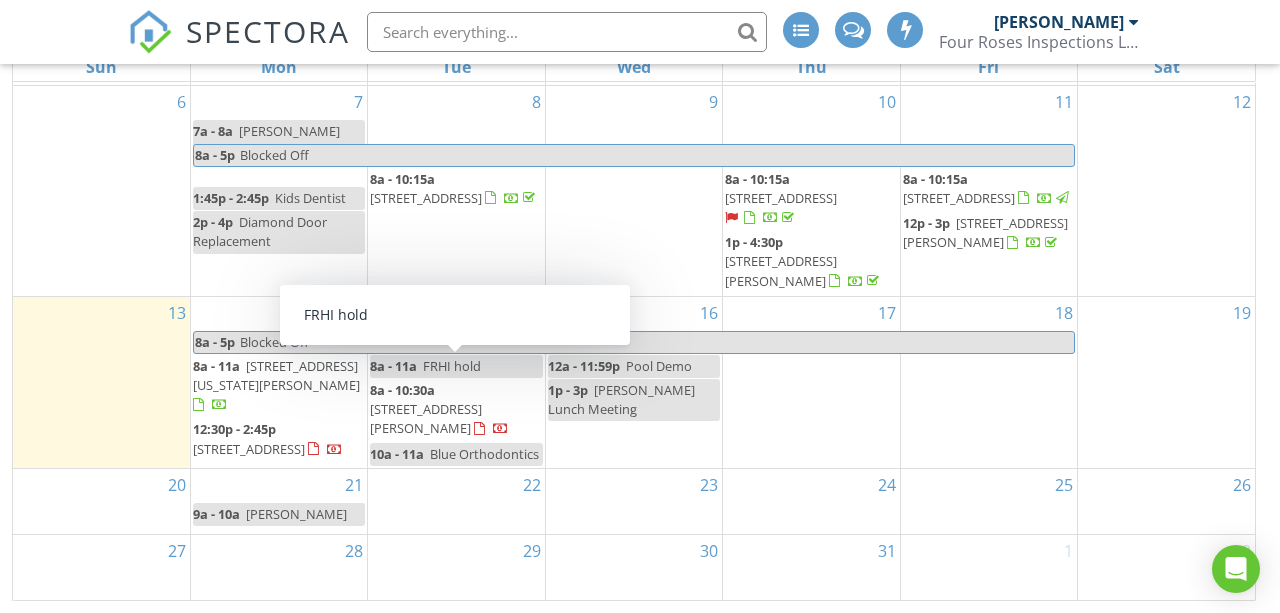 click on "FRHI hold" at bounding box center (452, 366) 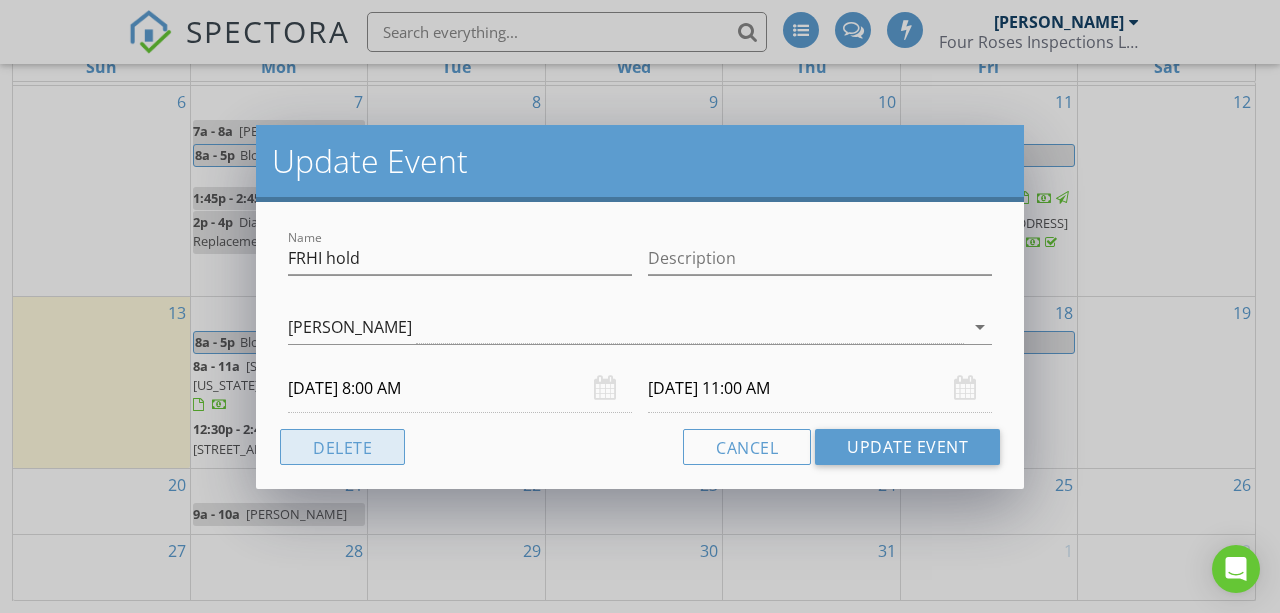 click on "Delete" at bounding box center [342, 447] 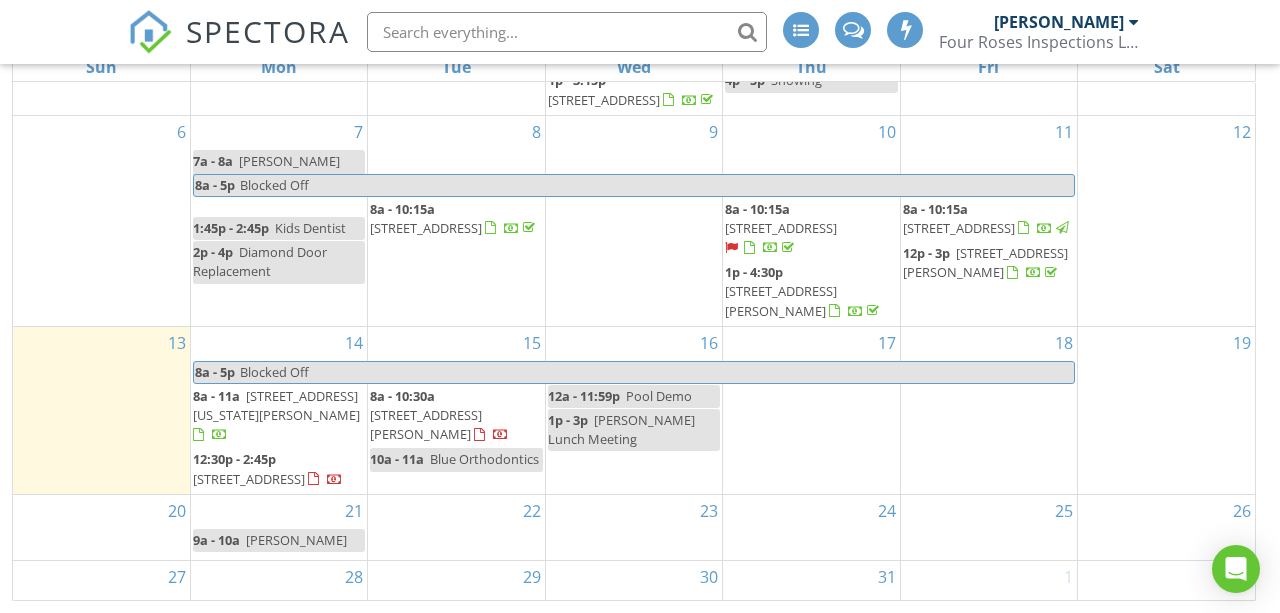 scroll, scrollTop: 121, scrollLeft: 0, axis: vertical 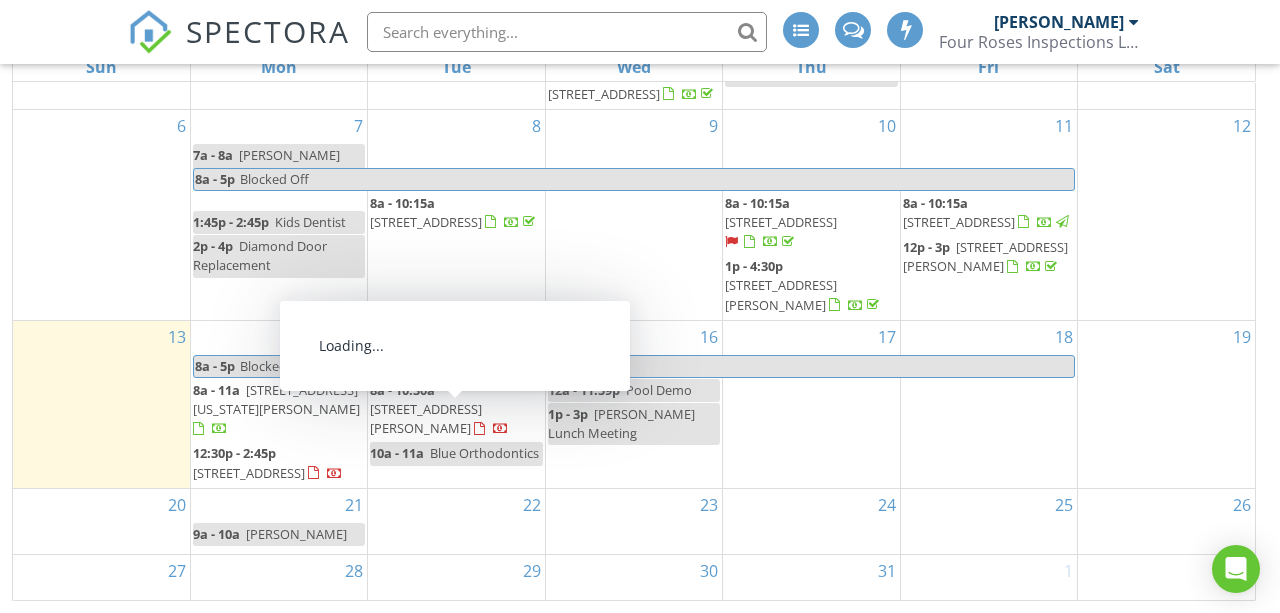 click on "[STREET_ADDRESS][PERSON_NAME]" at bounding box center [426, 418] 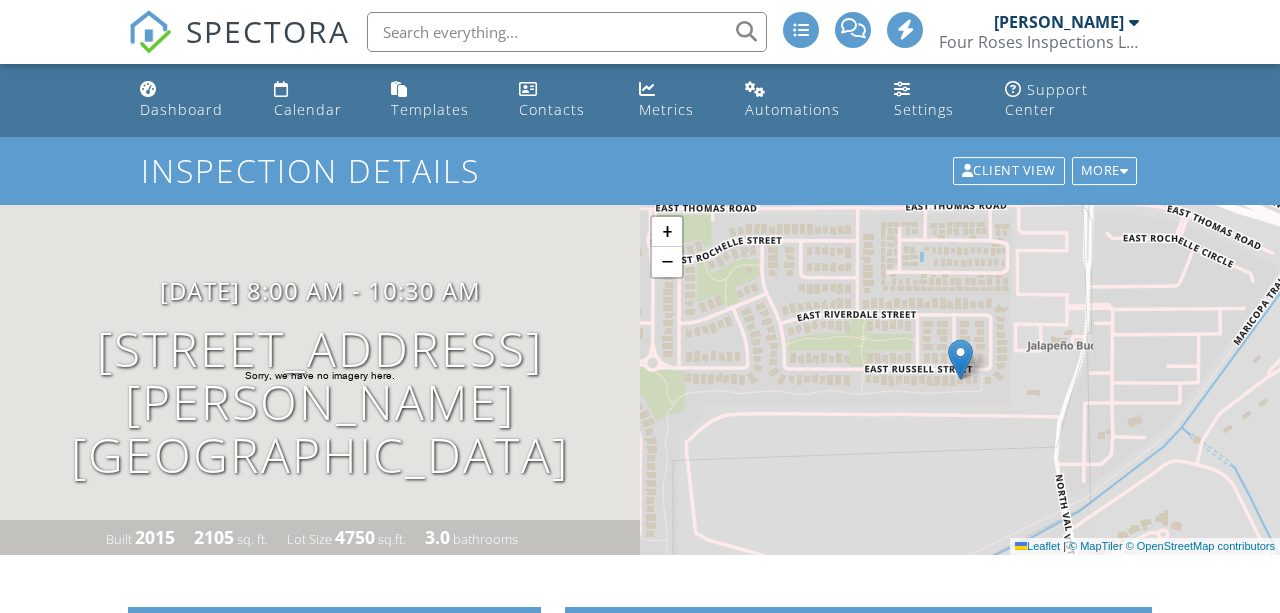click at bounding box center (507, 820) 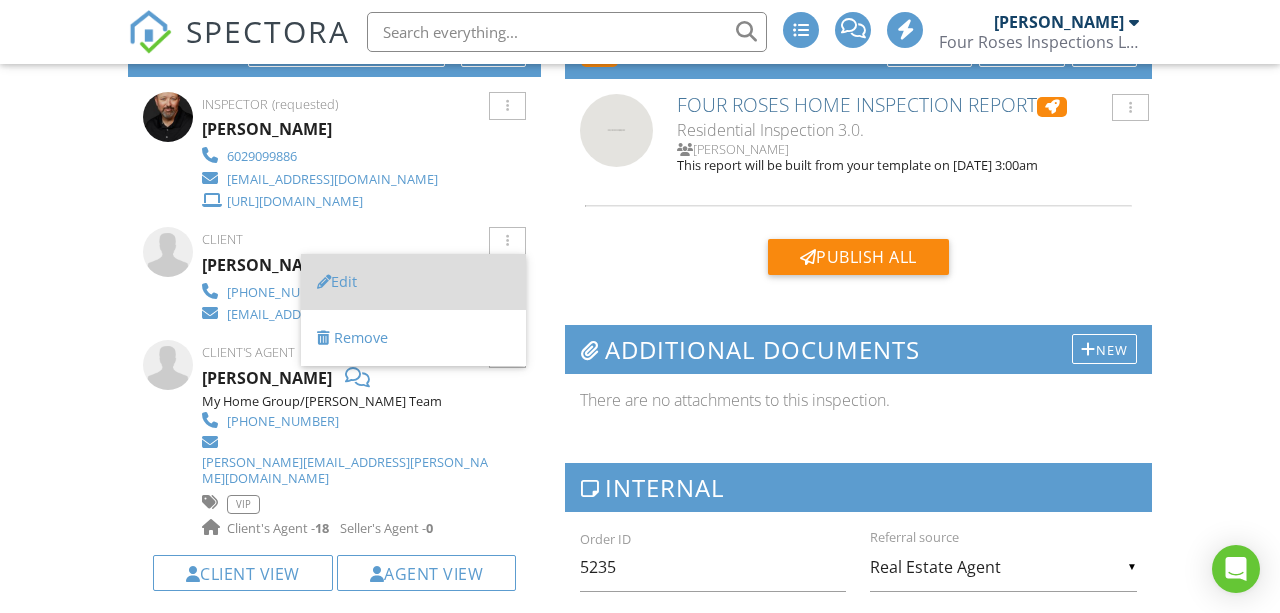 click on "Edit" at bounding box center (413, 282) 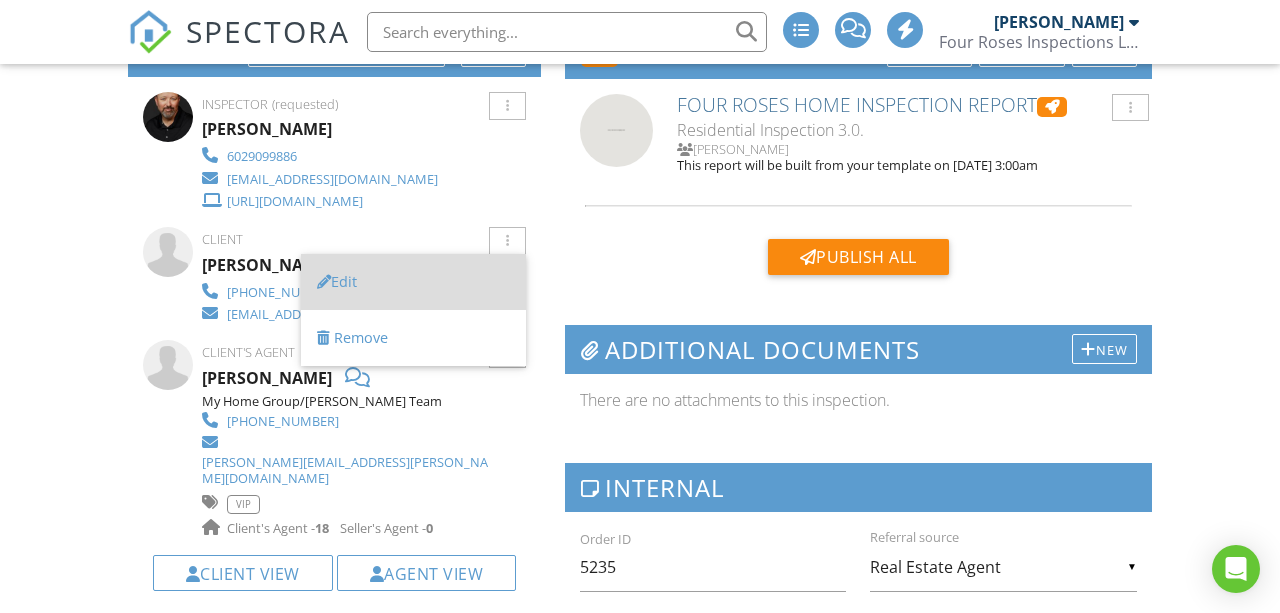 scroll, scrollTop: 580, scrollLeft: 0, axis: vertical 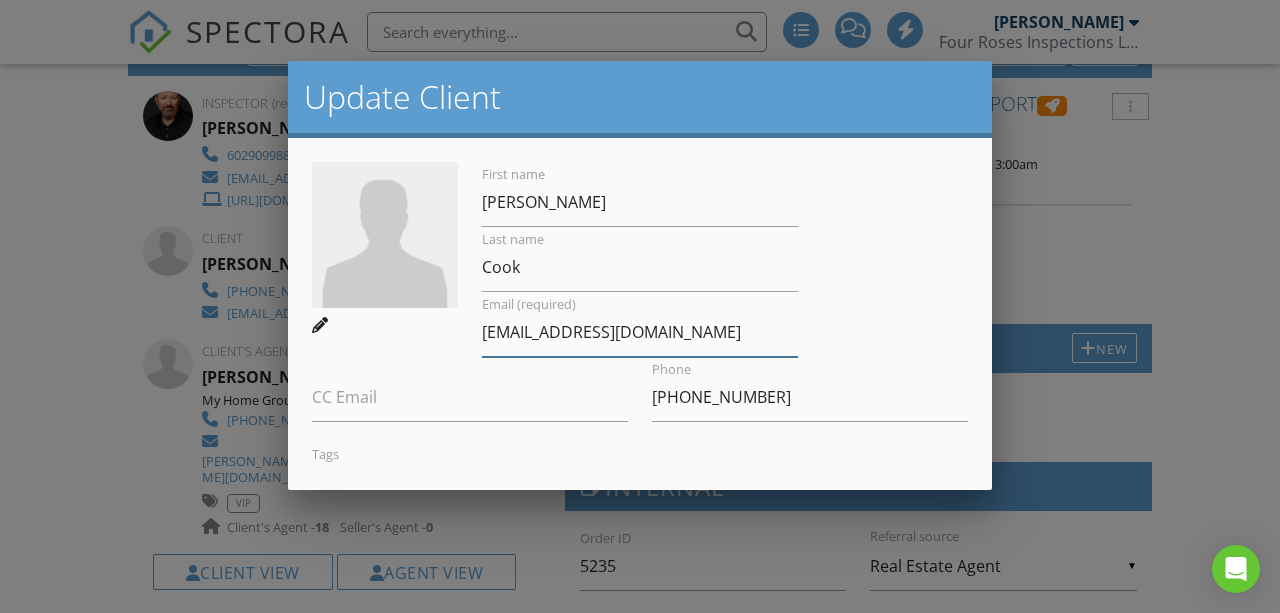 click on "[EMAIL_ADDRESS][DOMAIN_NAME]" at bounding box center [640, 332] 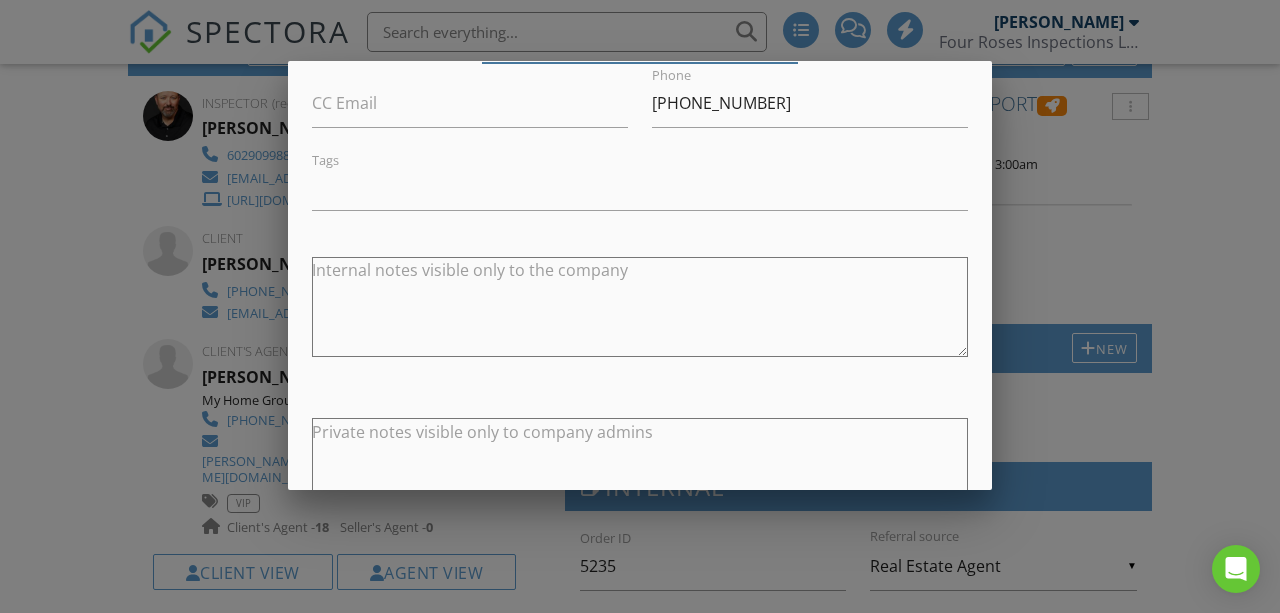 scroll, scrollTop: 441, scrollLeft: 0, axis: vertical 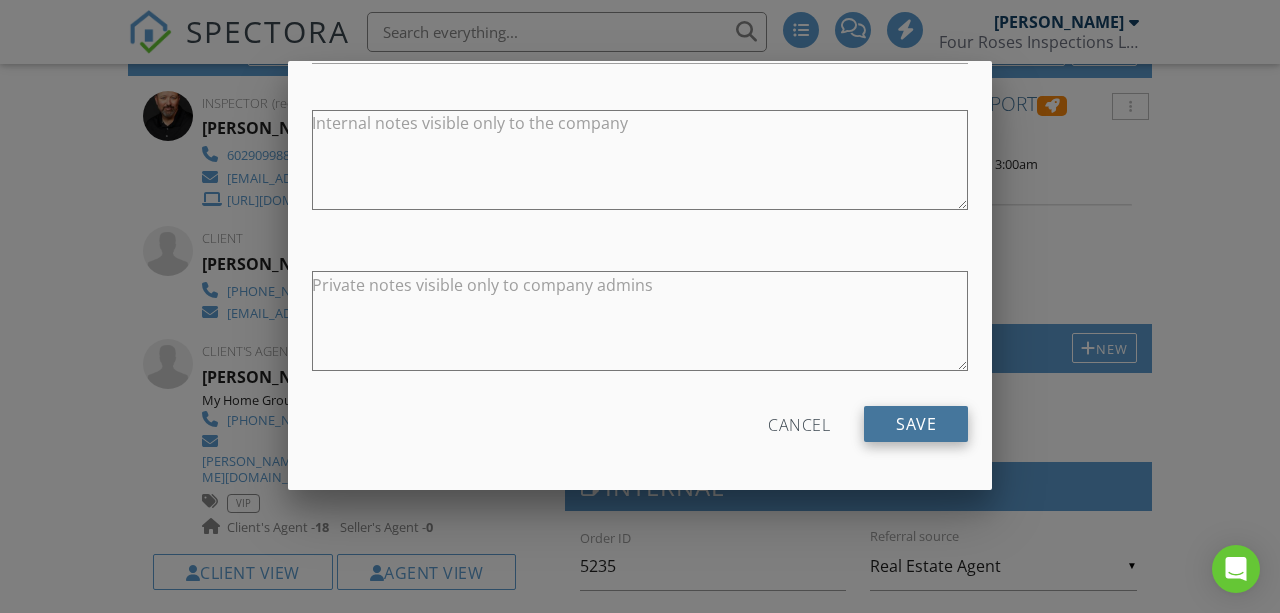 type on "[EMAIL_ADDRESS][DOMAIN_NAME]" 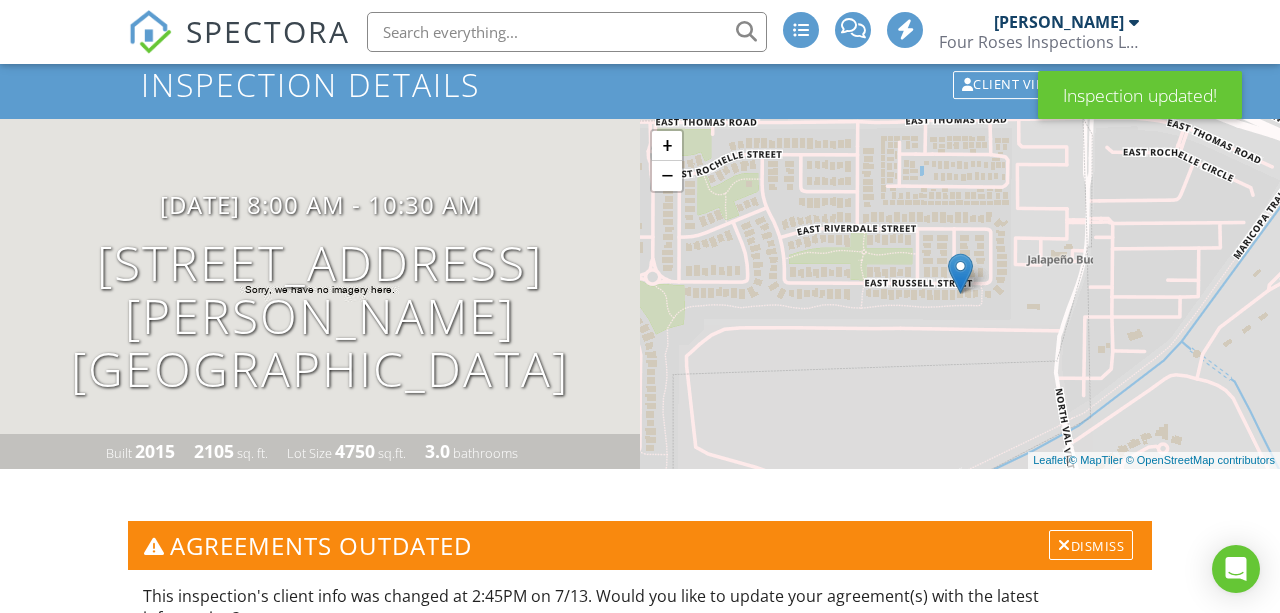 scroll, scrollTop: 499, scrollLeft: 0, axis: vertical 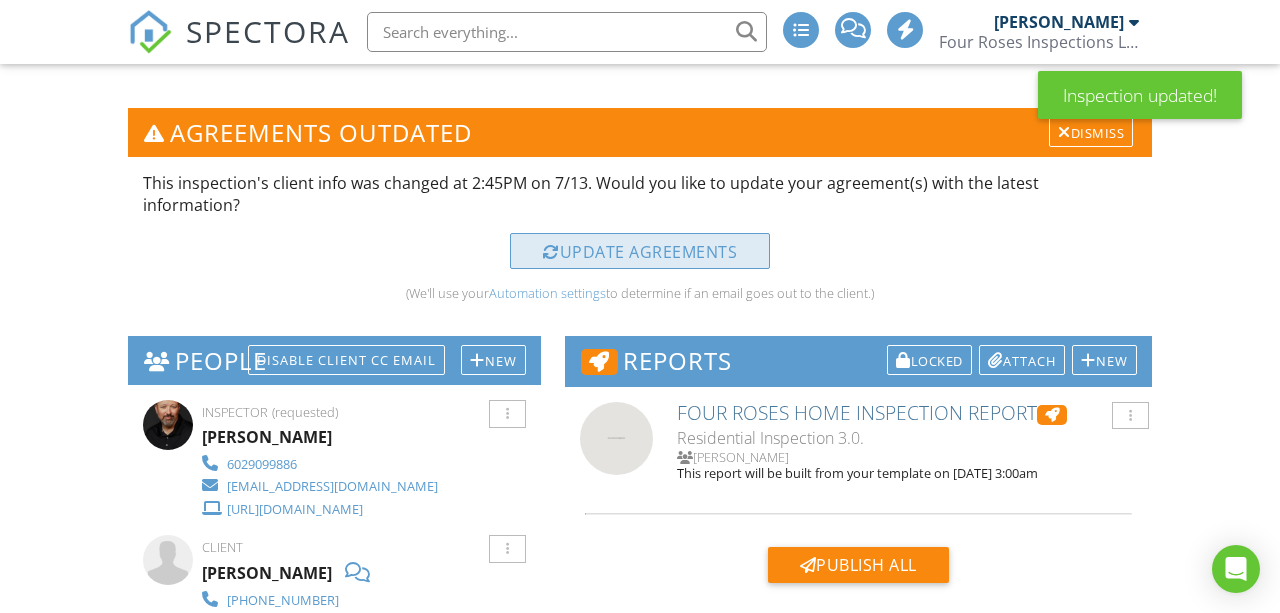 click on "Update Agreements" at bounding box center [640, 251] 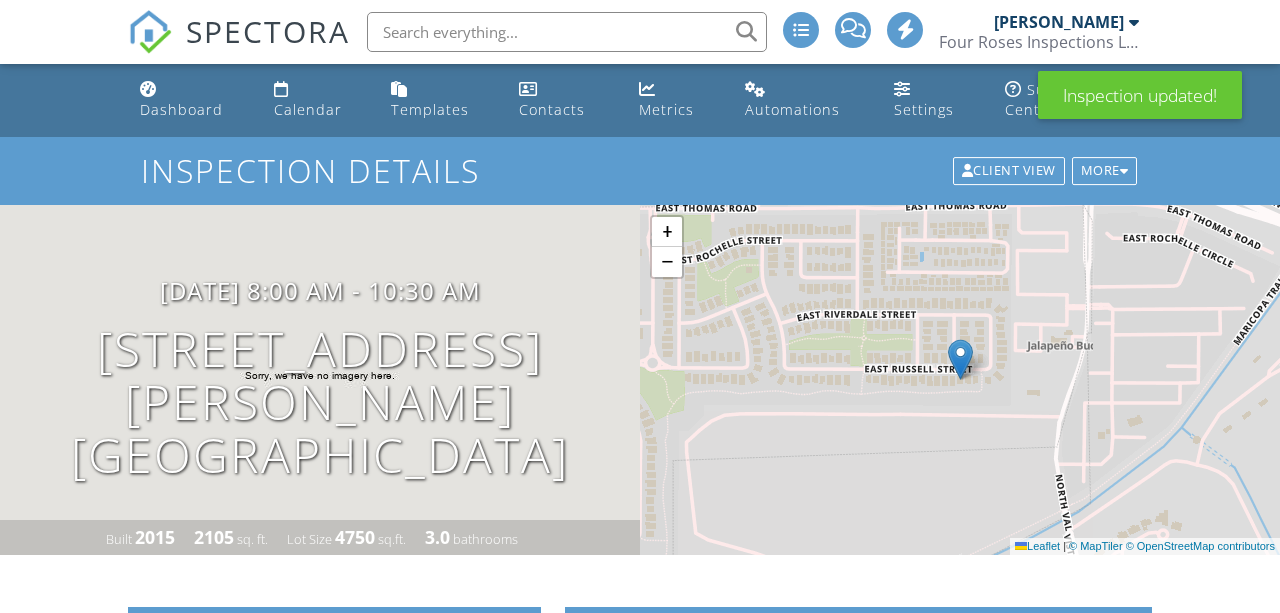 scroll, scrollTop: 0, scrollLeft: 0, axis: both 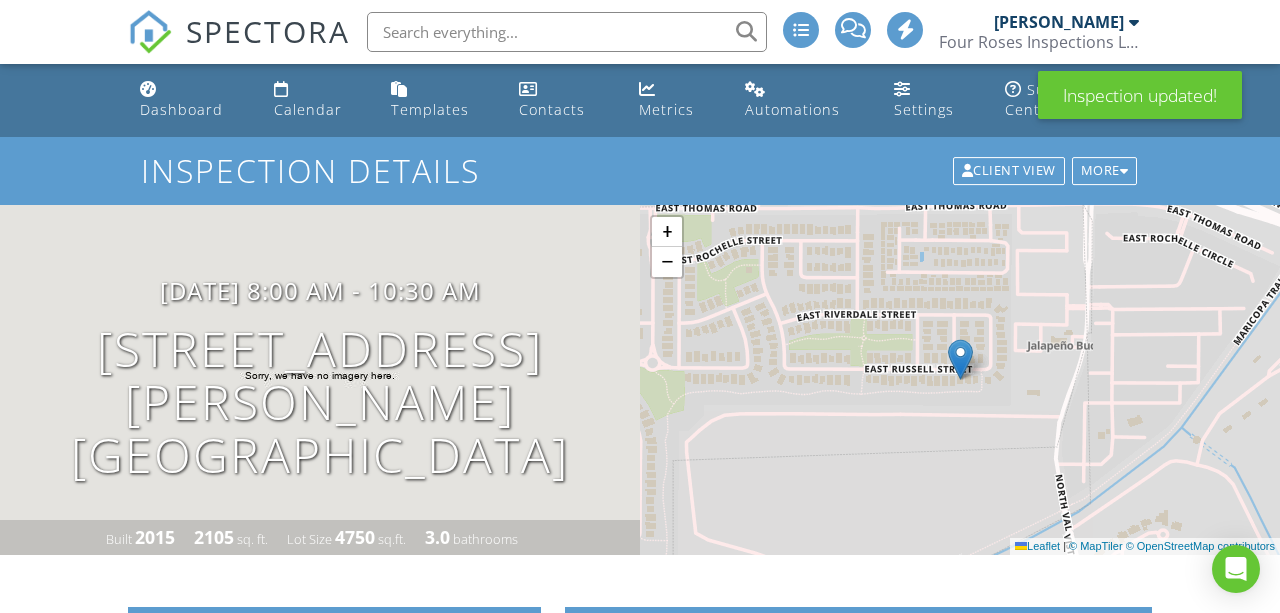 click at bounding box center [1134, 22] 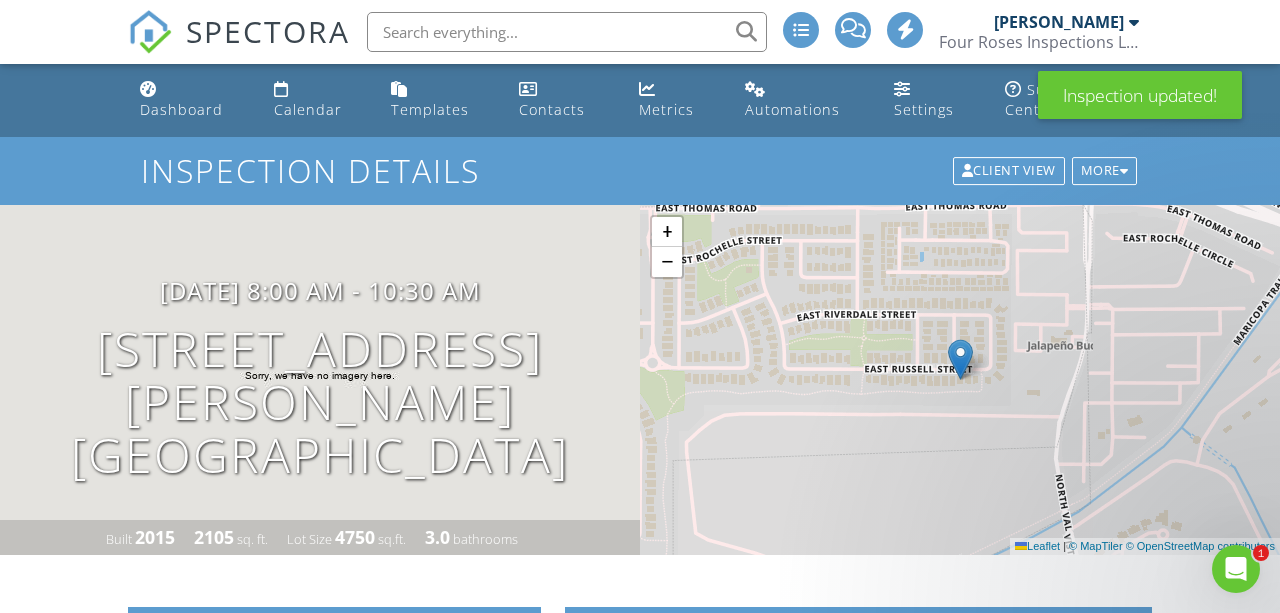 scroll, scrollTop: 0, scrollLeft: 0, axis: both 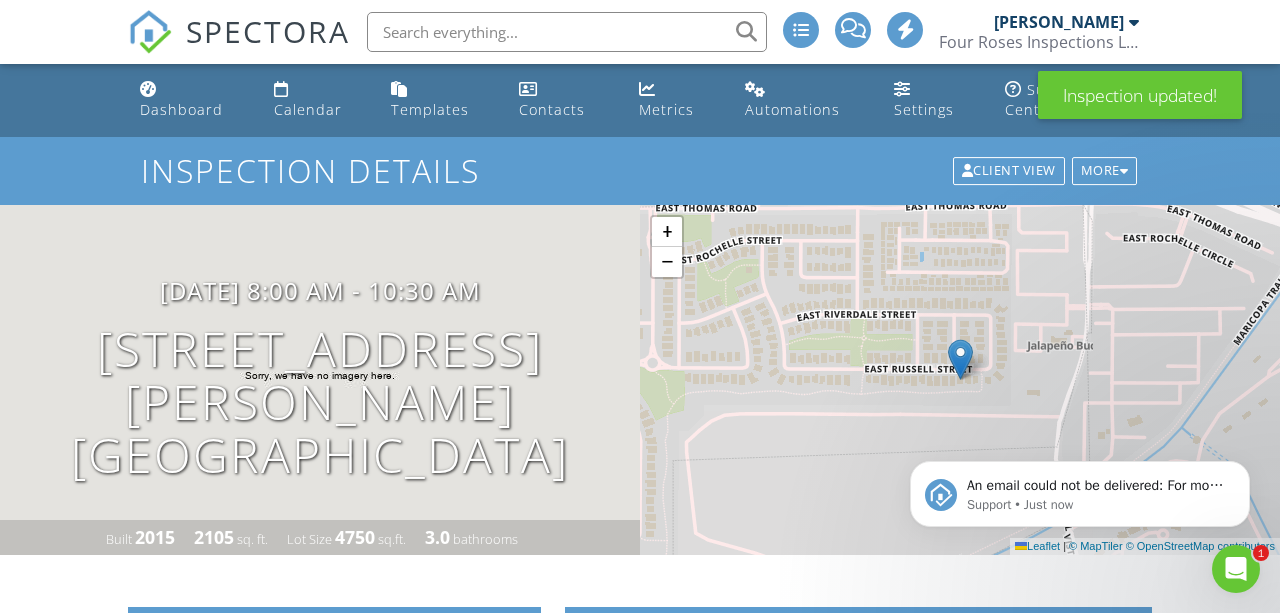 click 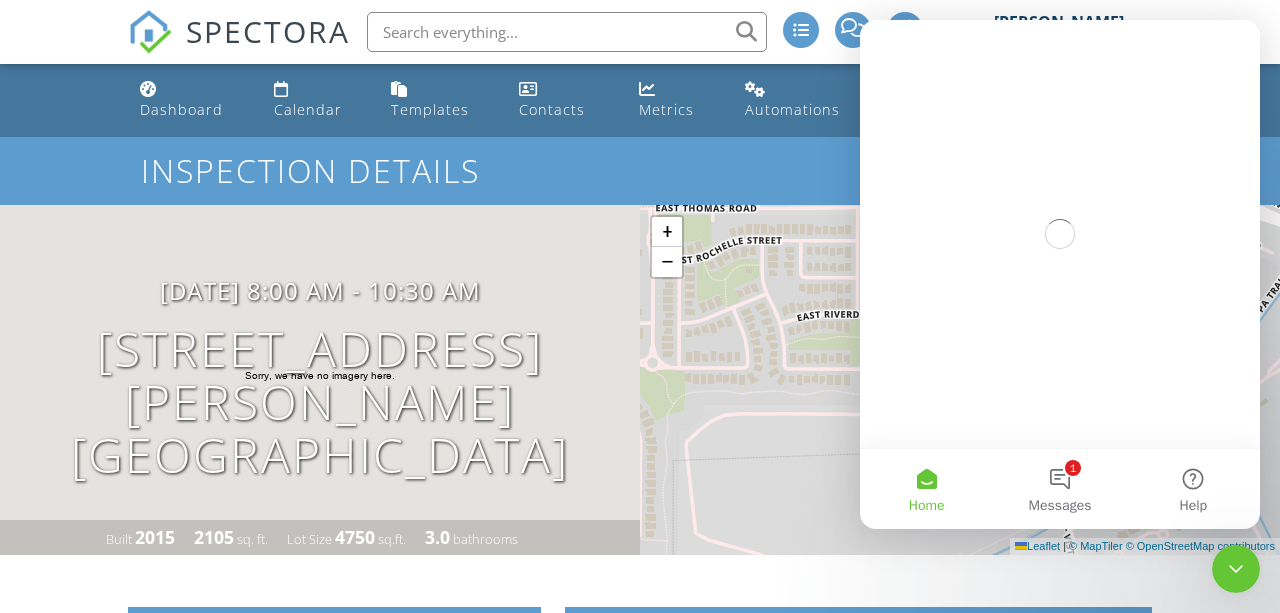 scroll, scrollTop: 0, scrollLeft: 0, axis: both 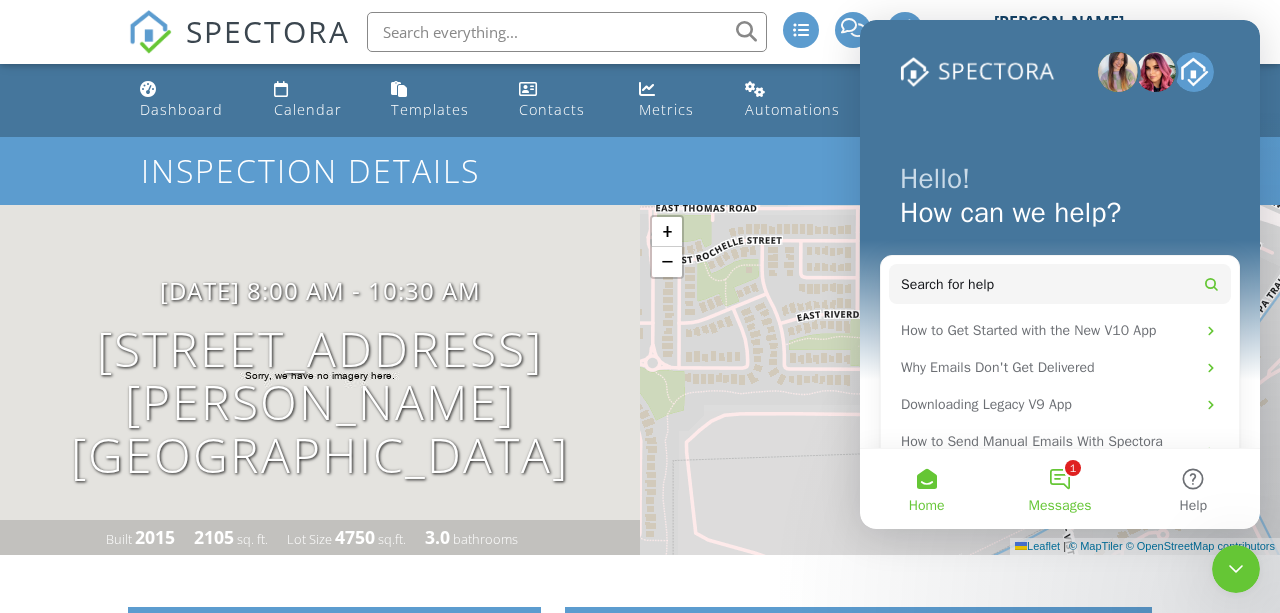 click on "1 Messages" at bounding box center [1059, 489] 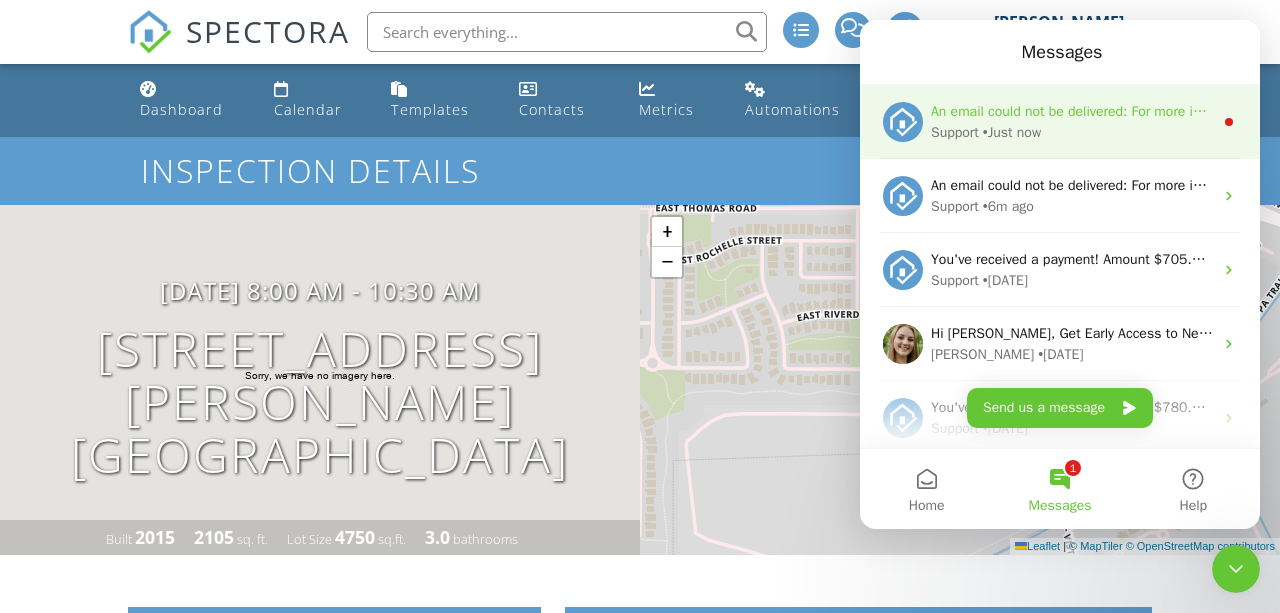 click on "Support •  Just now" at bounding box center [1072, 132] 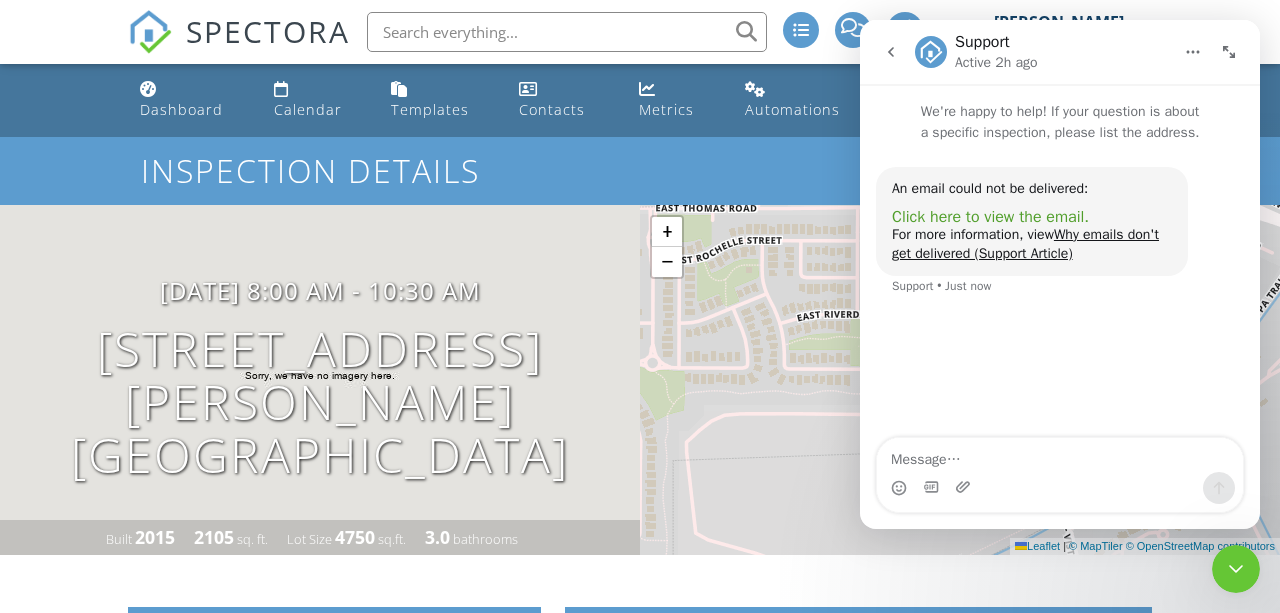 click on "Click here to view the email." at bounding box center (990, 217) 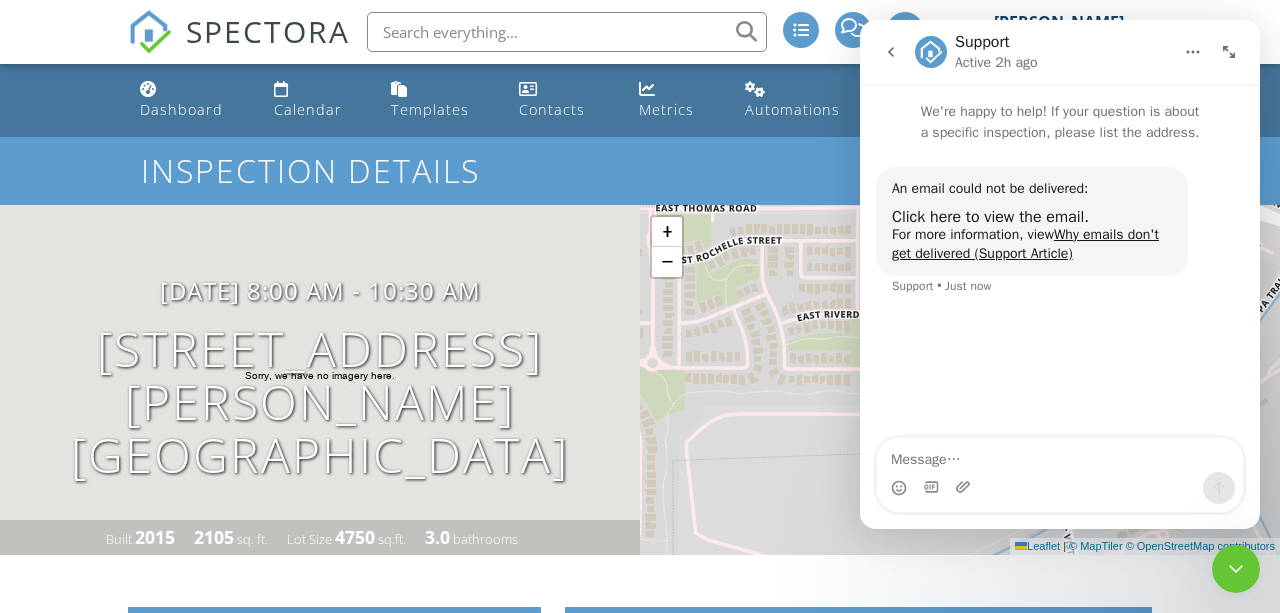 click 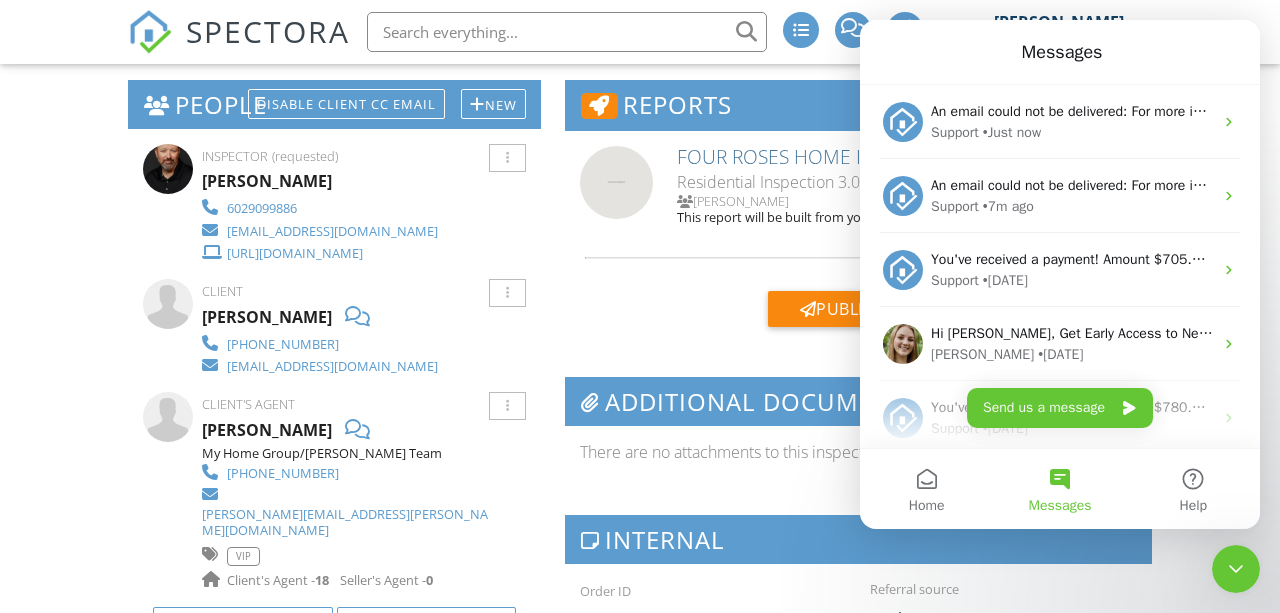 scroll, scrollTop: 532, scrollLeft: 0, axis: vertical 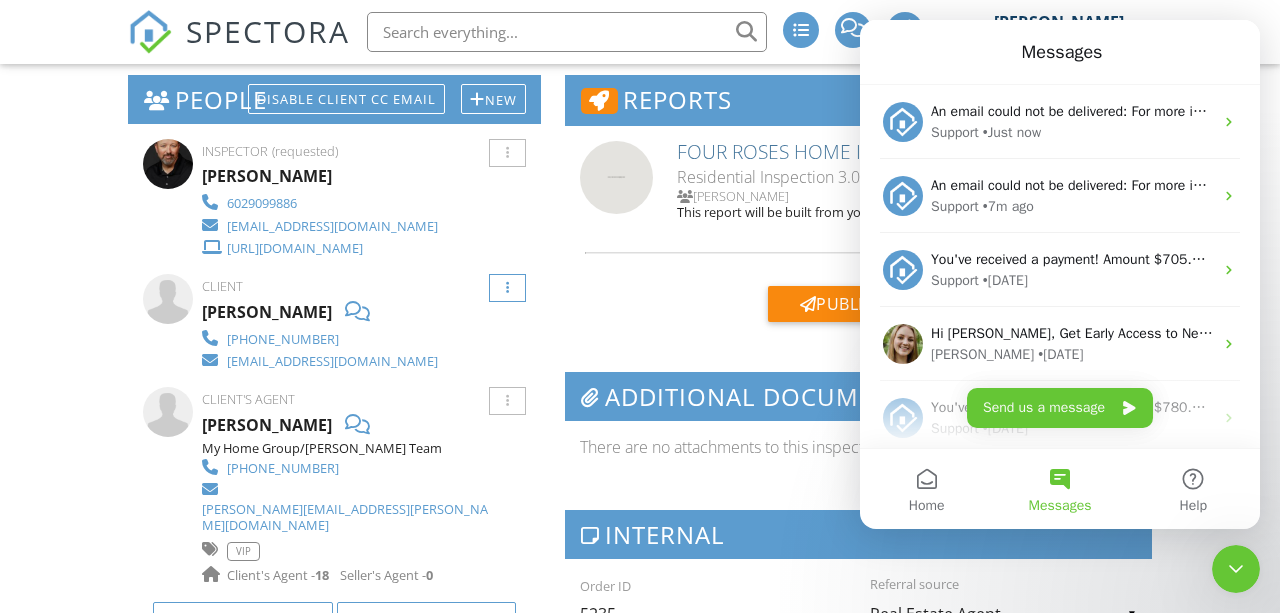 click at bounding box center (507, 288) 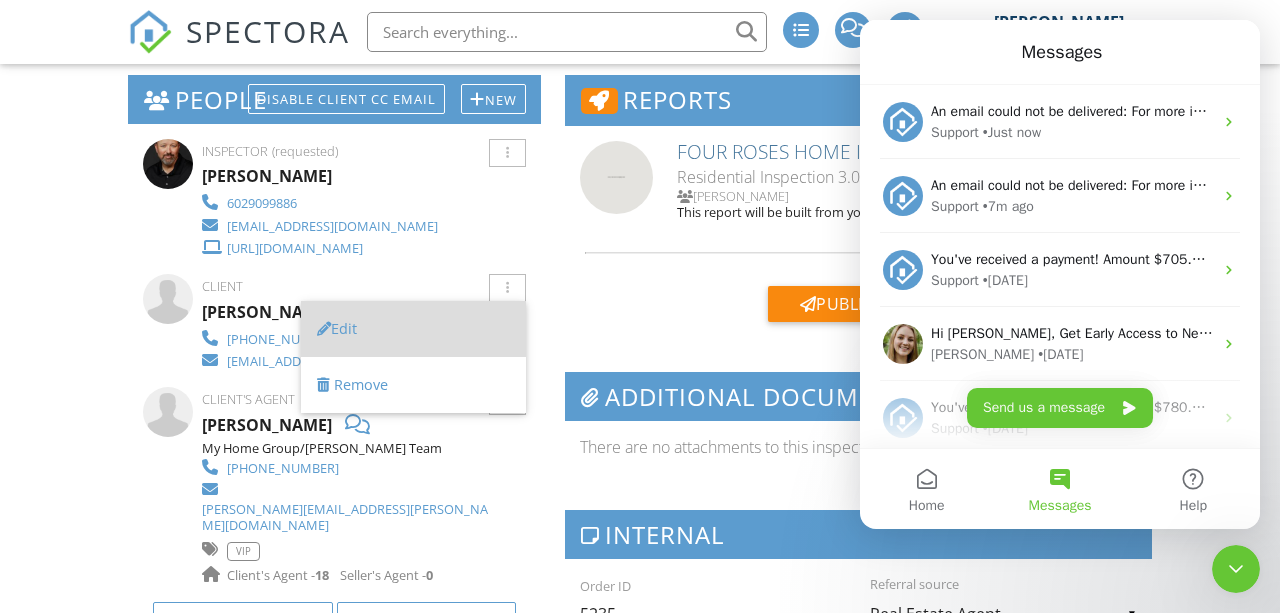 click on "Edit" at bounding box center (413, 329) 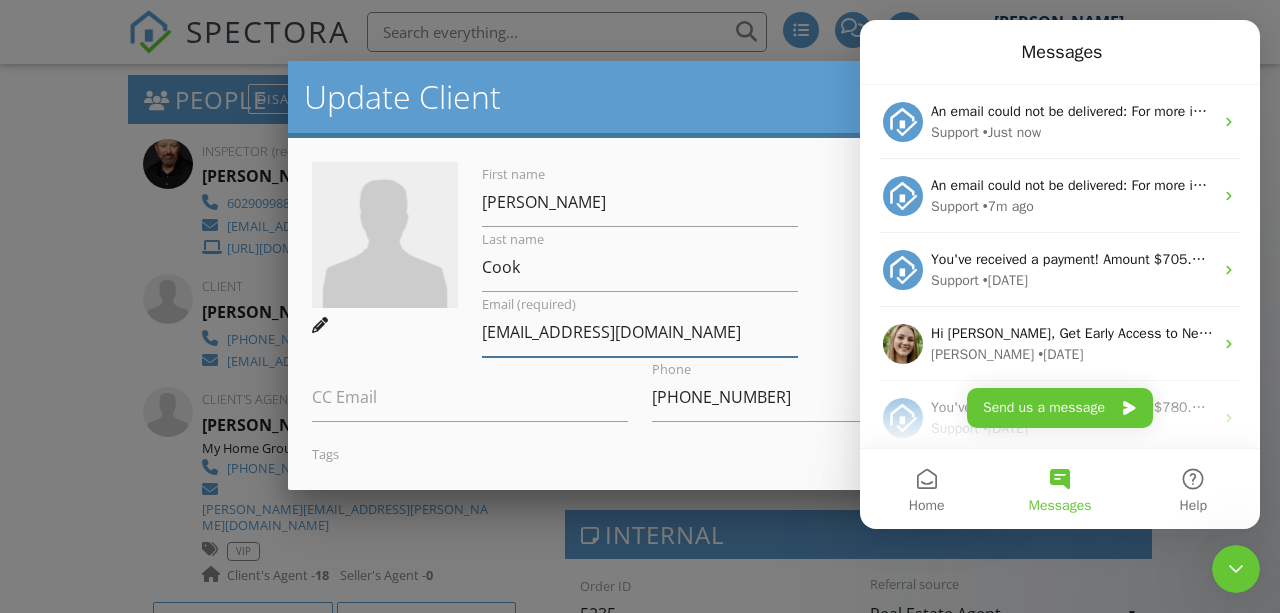 click on "[EMAIL_ADDRESS][DOMAIN_NAME]" at bounding box center (640, 332) 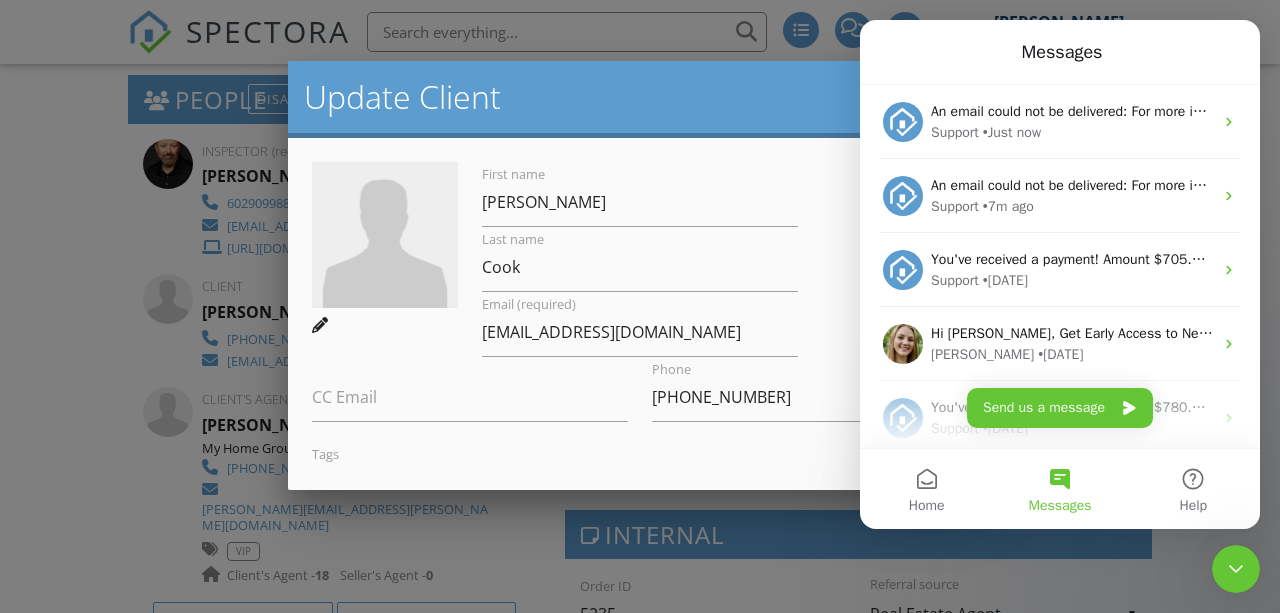 click 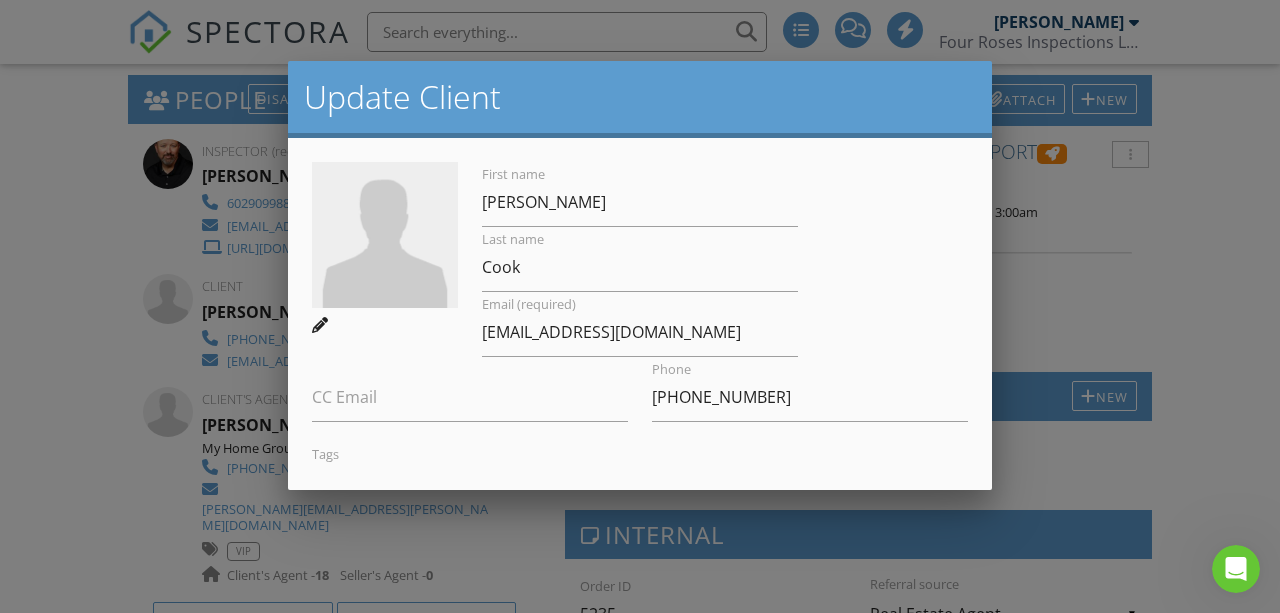 scroll, scrollTop: 0, scrollLeft: 0, axis: both 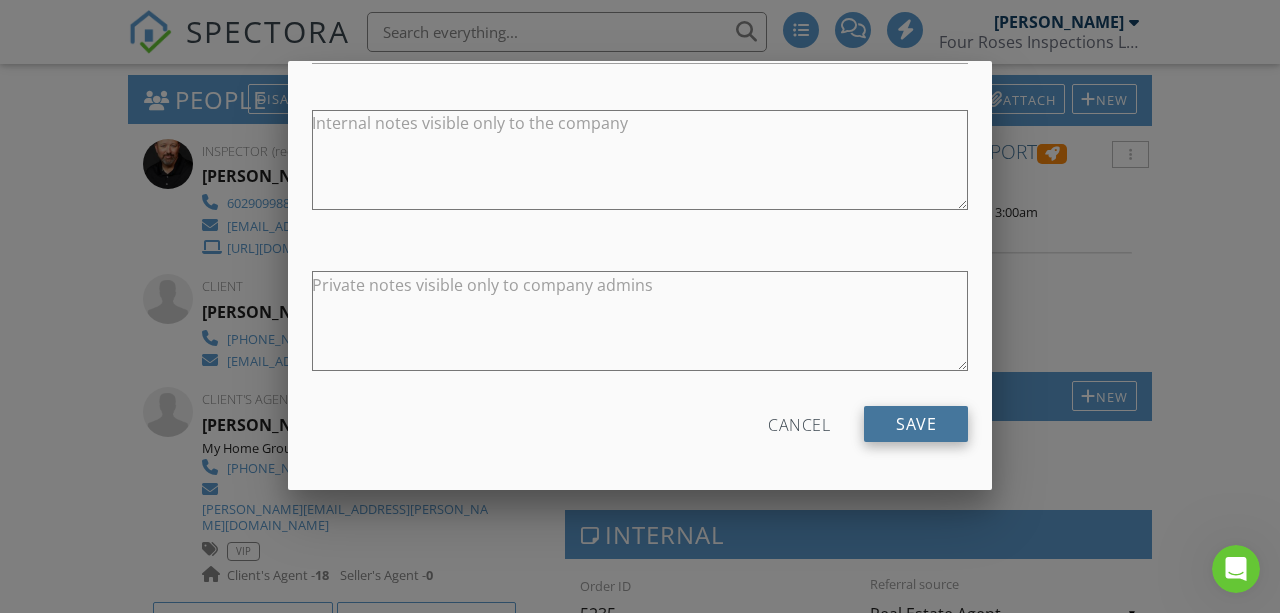 click on "Save" at bounding box center [916, 424] 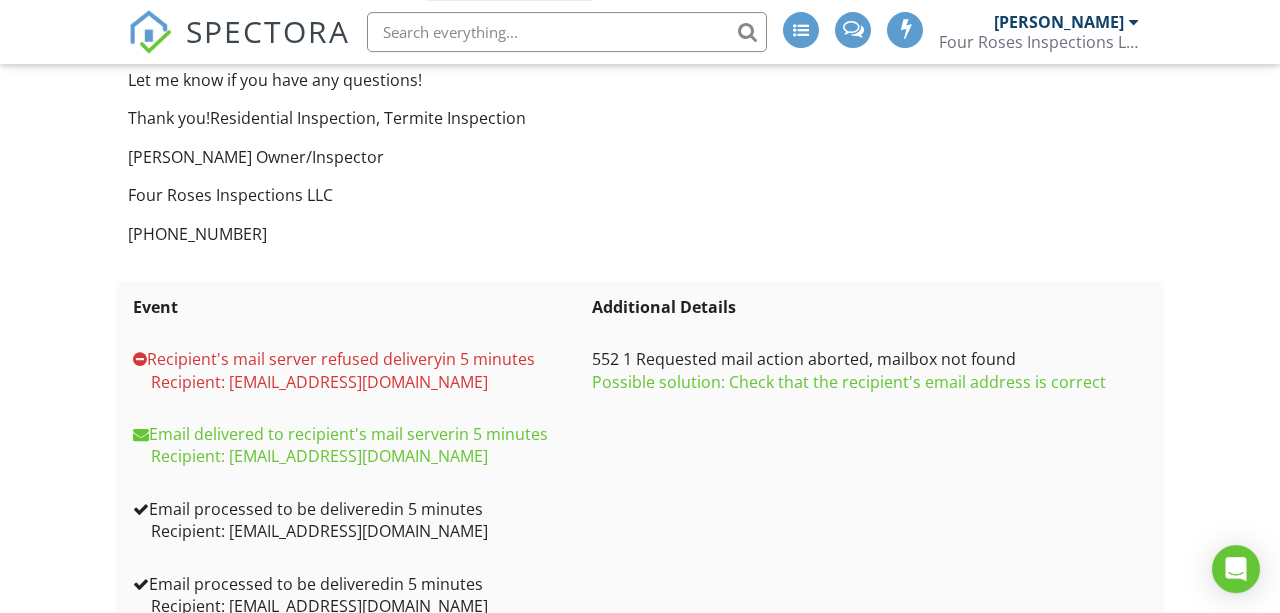 scroll, scrollTop: 432, scrollLeft: 0, axis: vertical 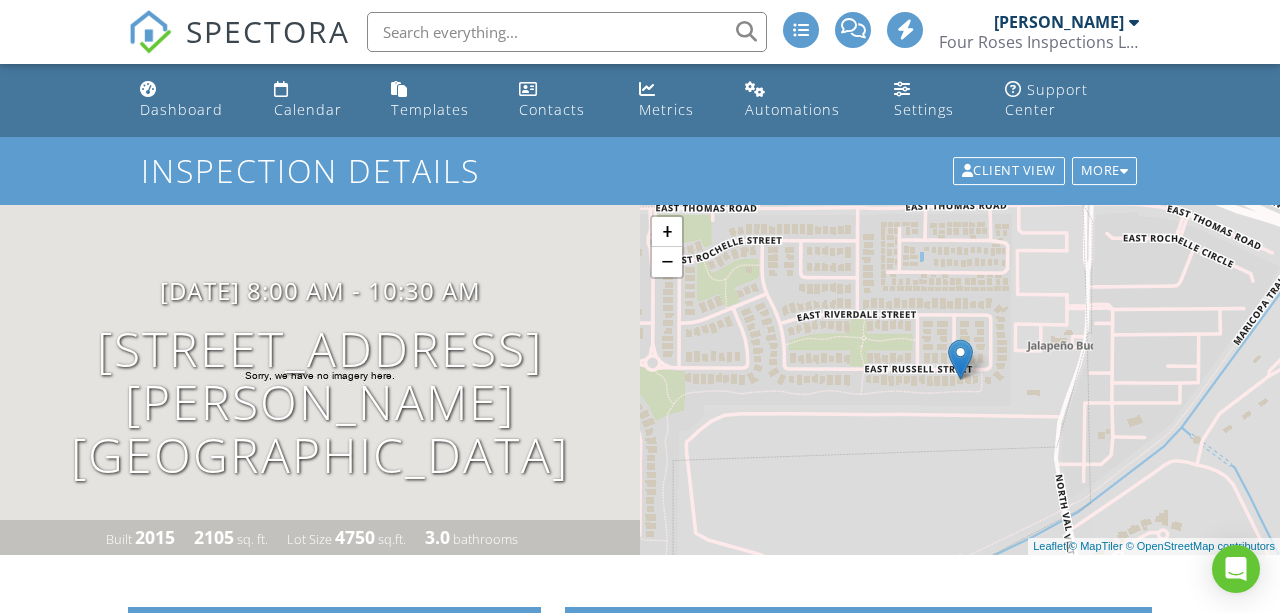 click at bounding box center (1134, 22) 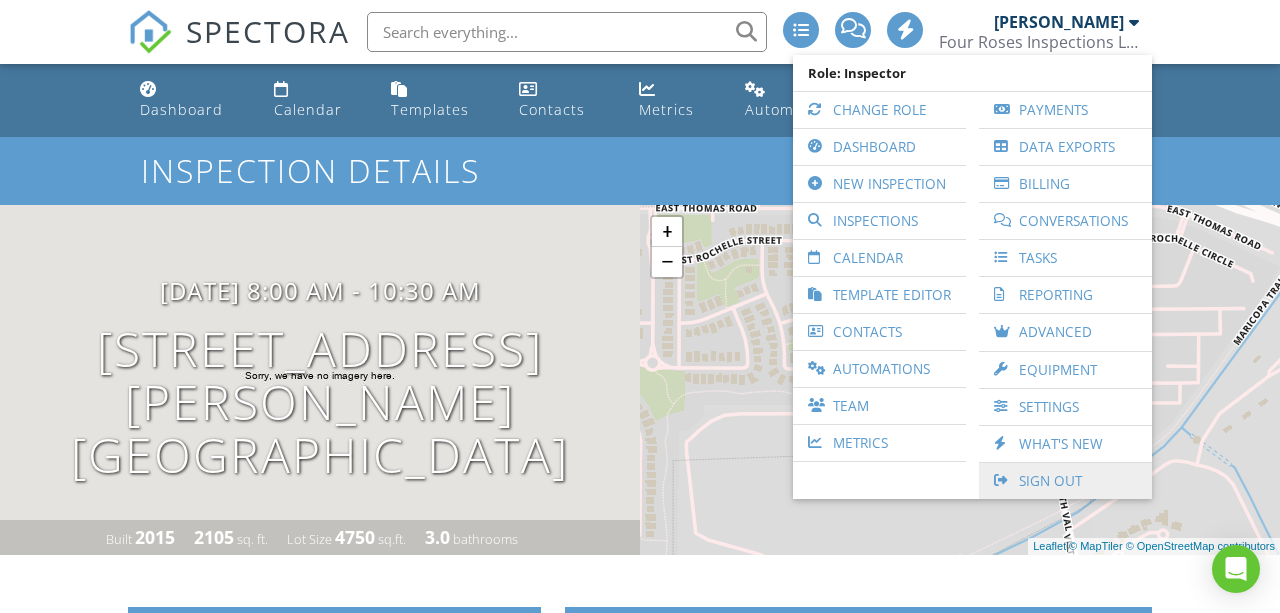 click on "Sign Out" at bounding box center (1065, 481) 